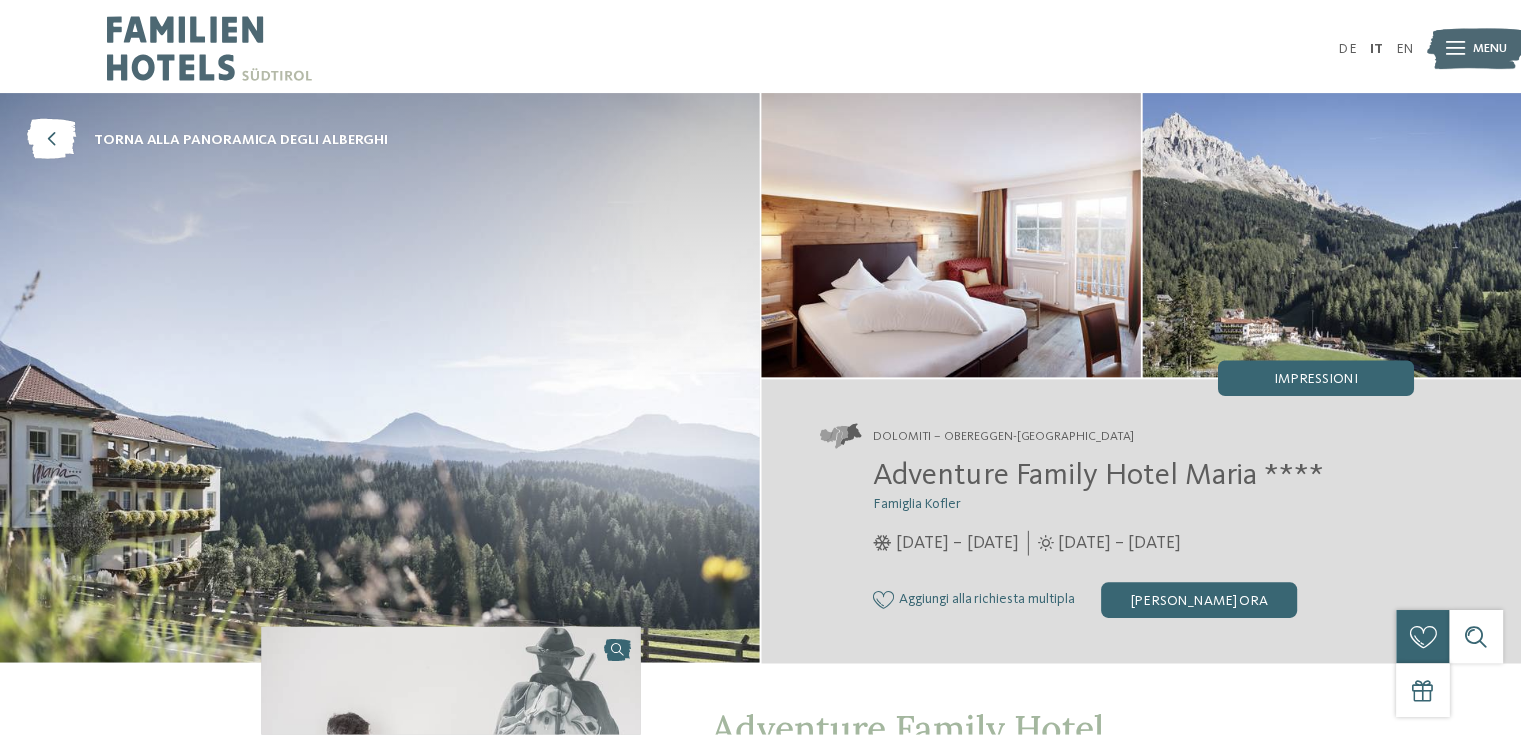 scroll, scrollTop: 0, scrollLeft: 0, axis: both 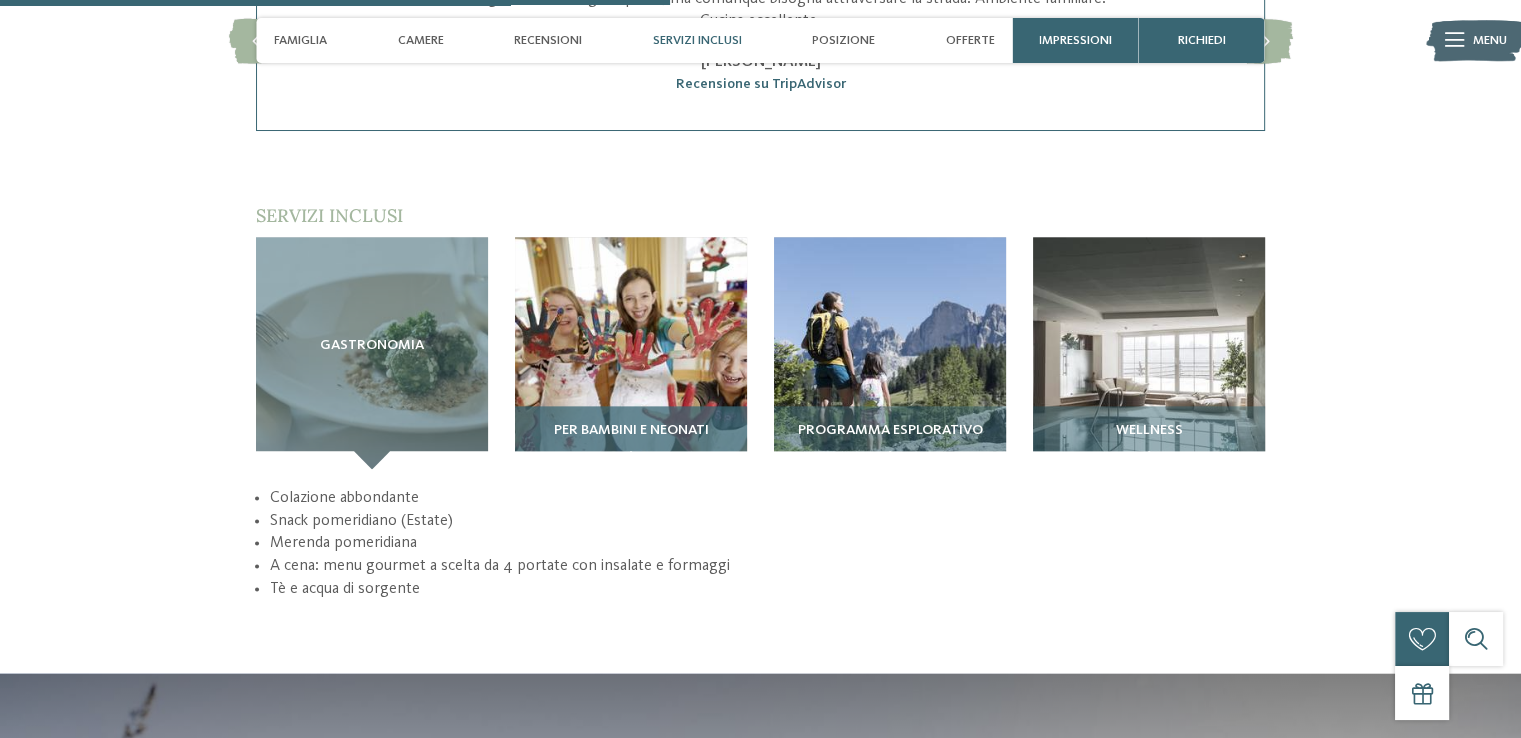 click at bounding box center [631, 353] 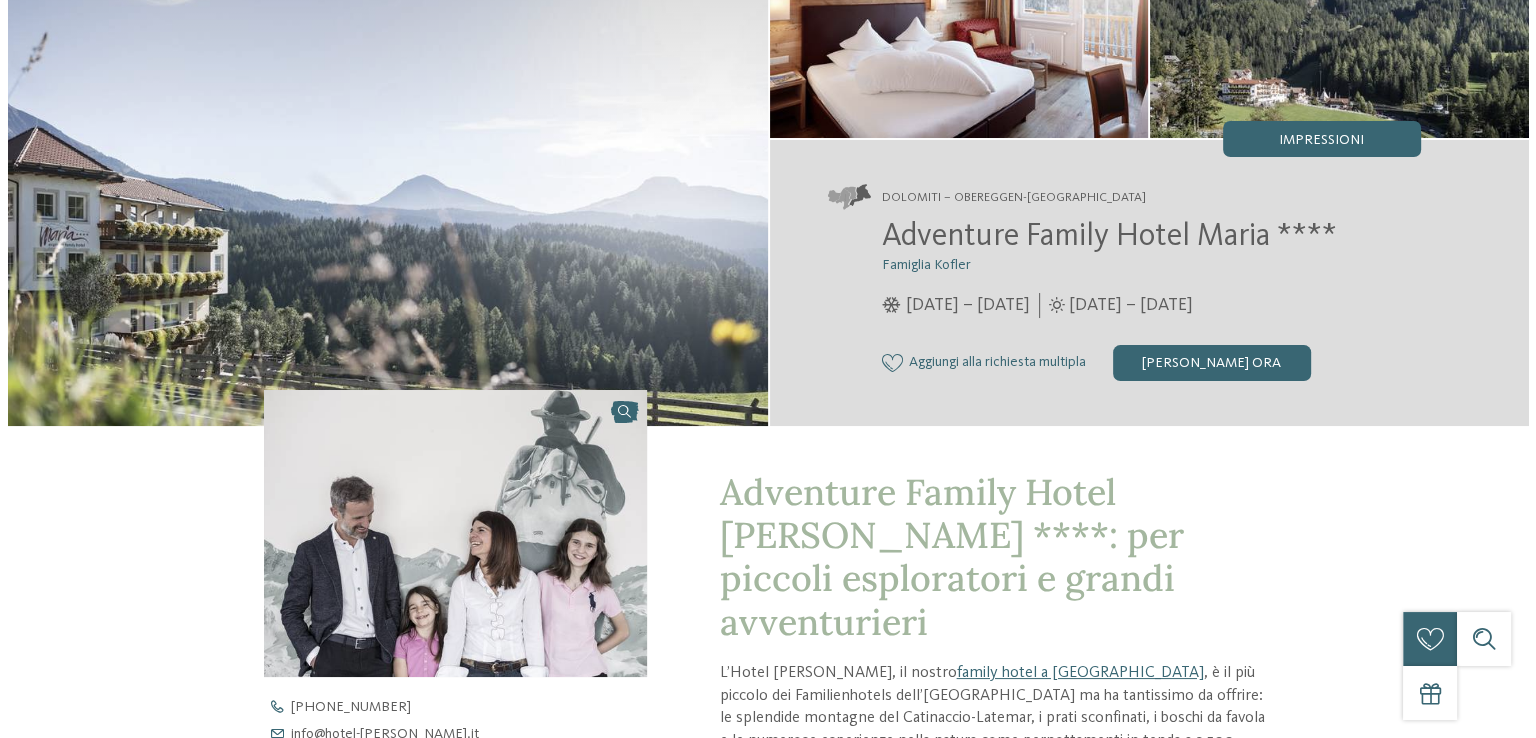 scroll, scrollTop: 0, scrollLeft: 0, axis: both 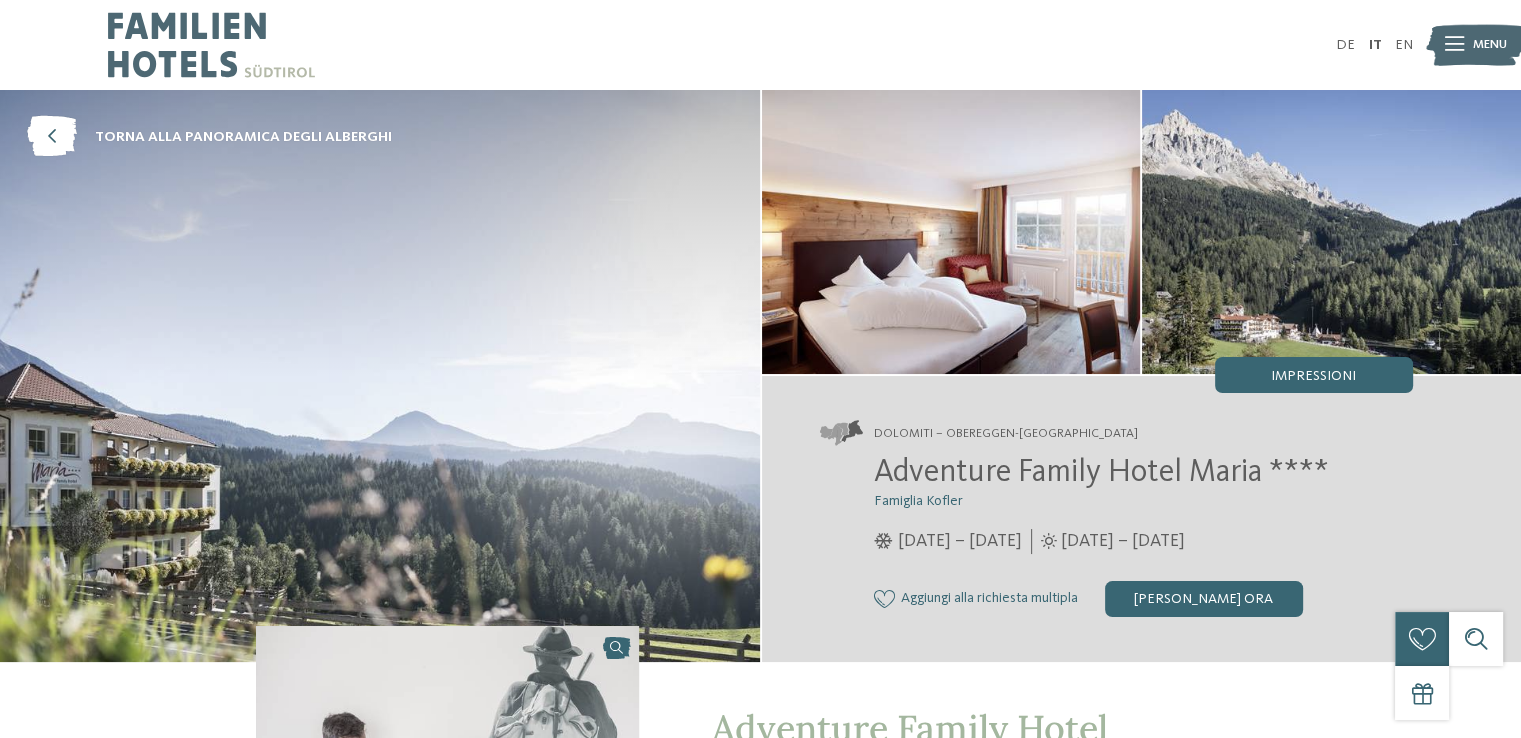 click at bounding box center (1454, 45) 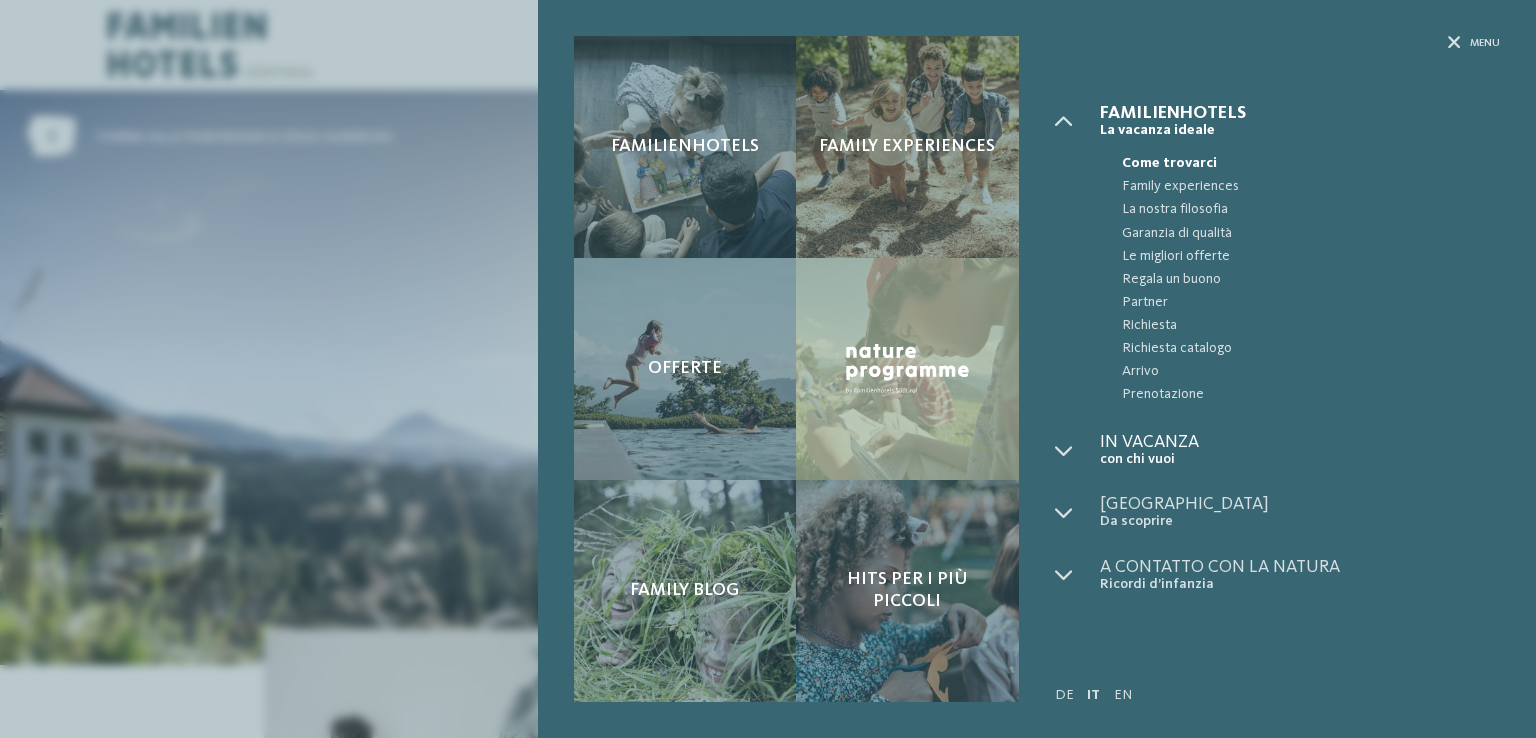 click on "con chi vuoi" at bounding box center (1300, 459) 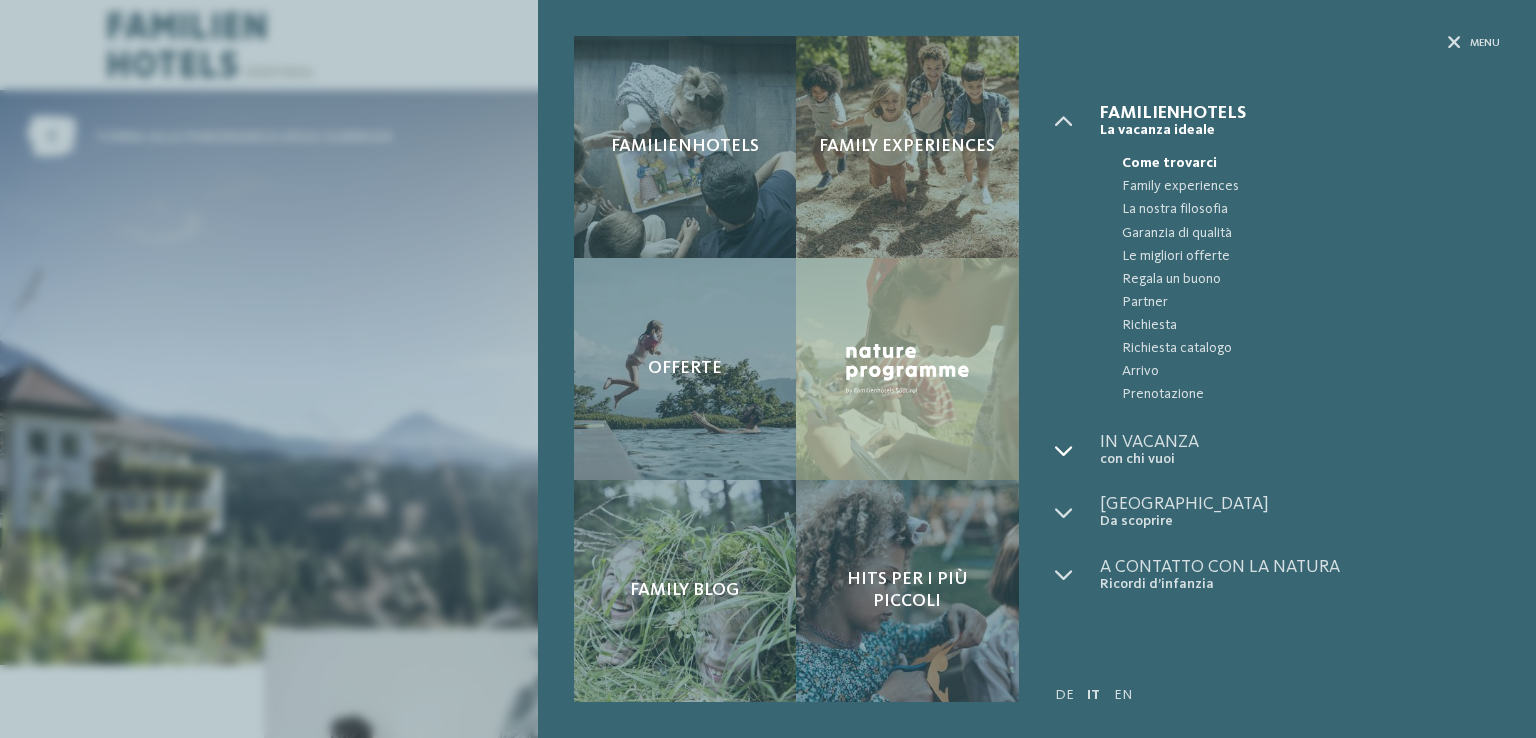 click at bounding box center [1077, 450] 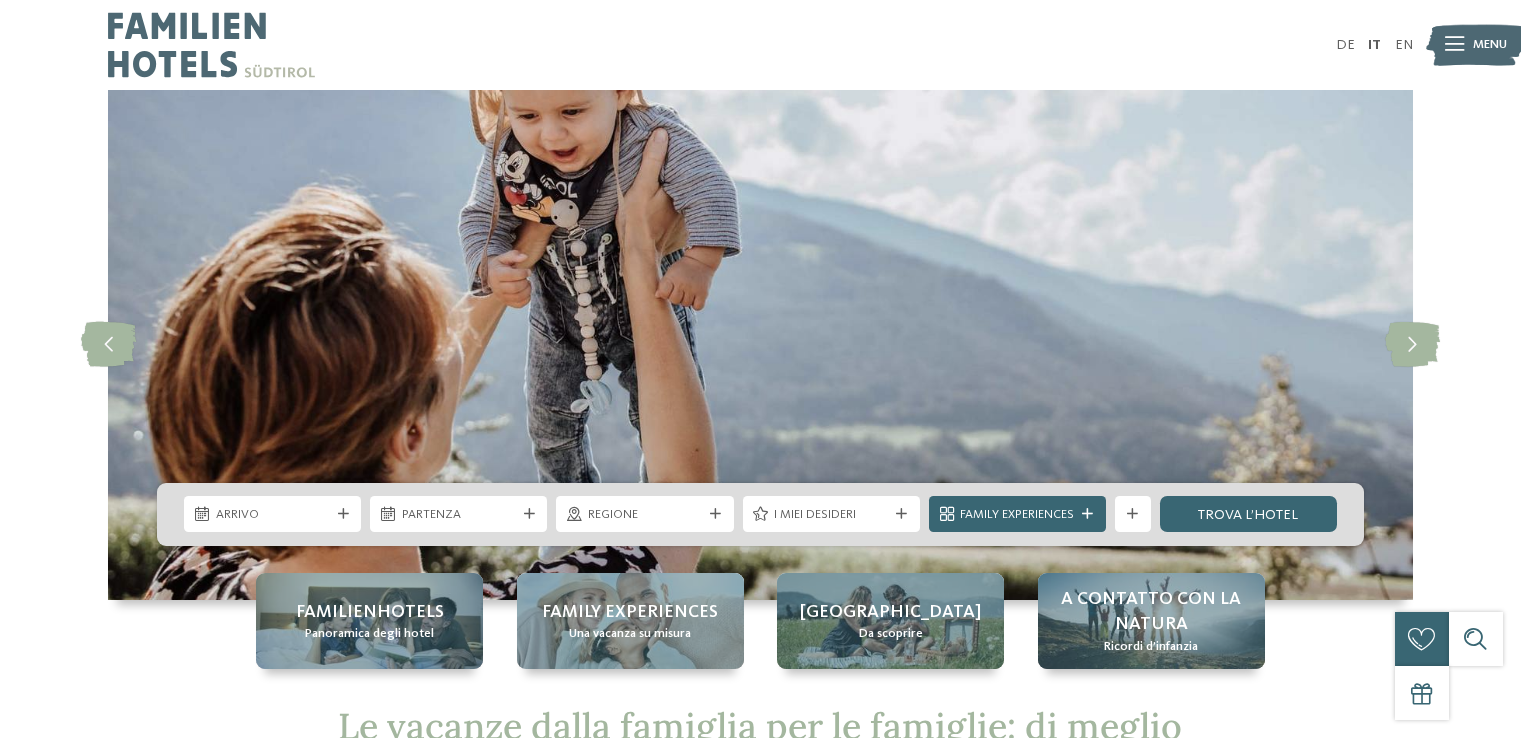 scroll, scrollTop: 0, scrollLeft: 0, axis: both 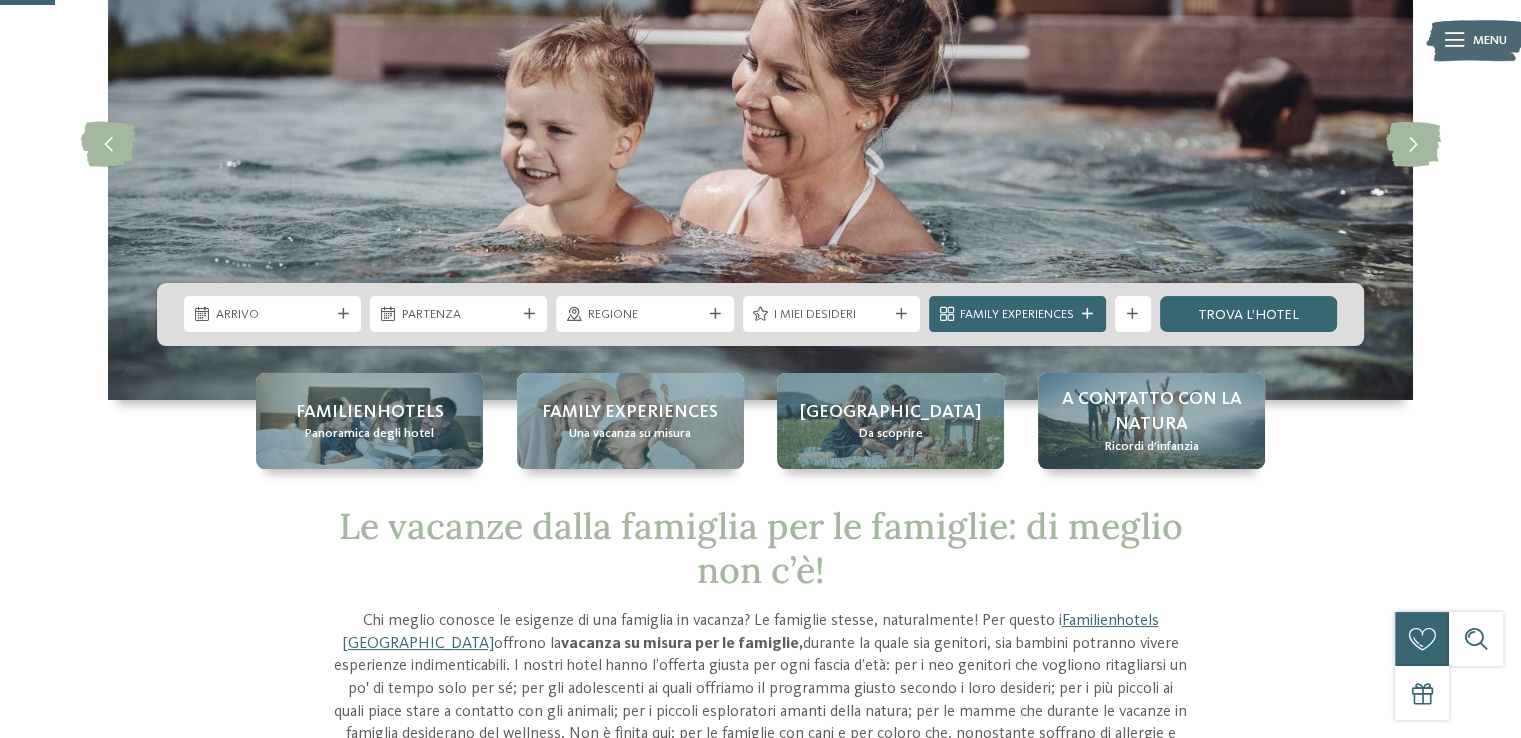 click on "Arrivo" at bounding box center (273, 315) 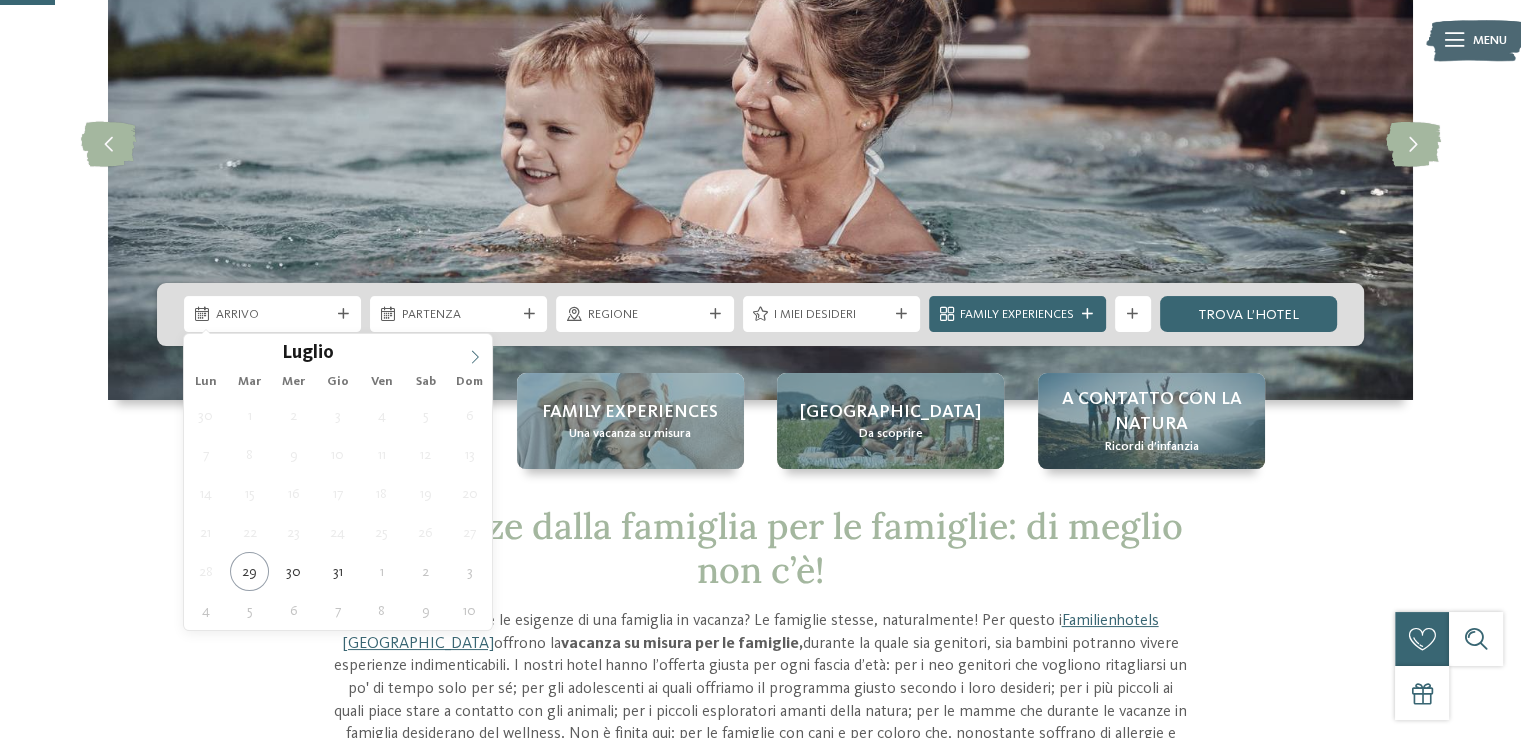 click 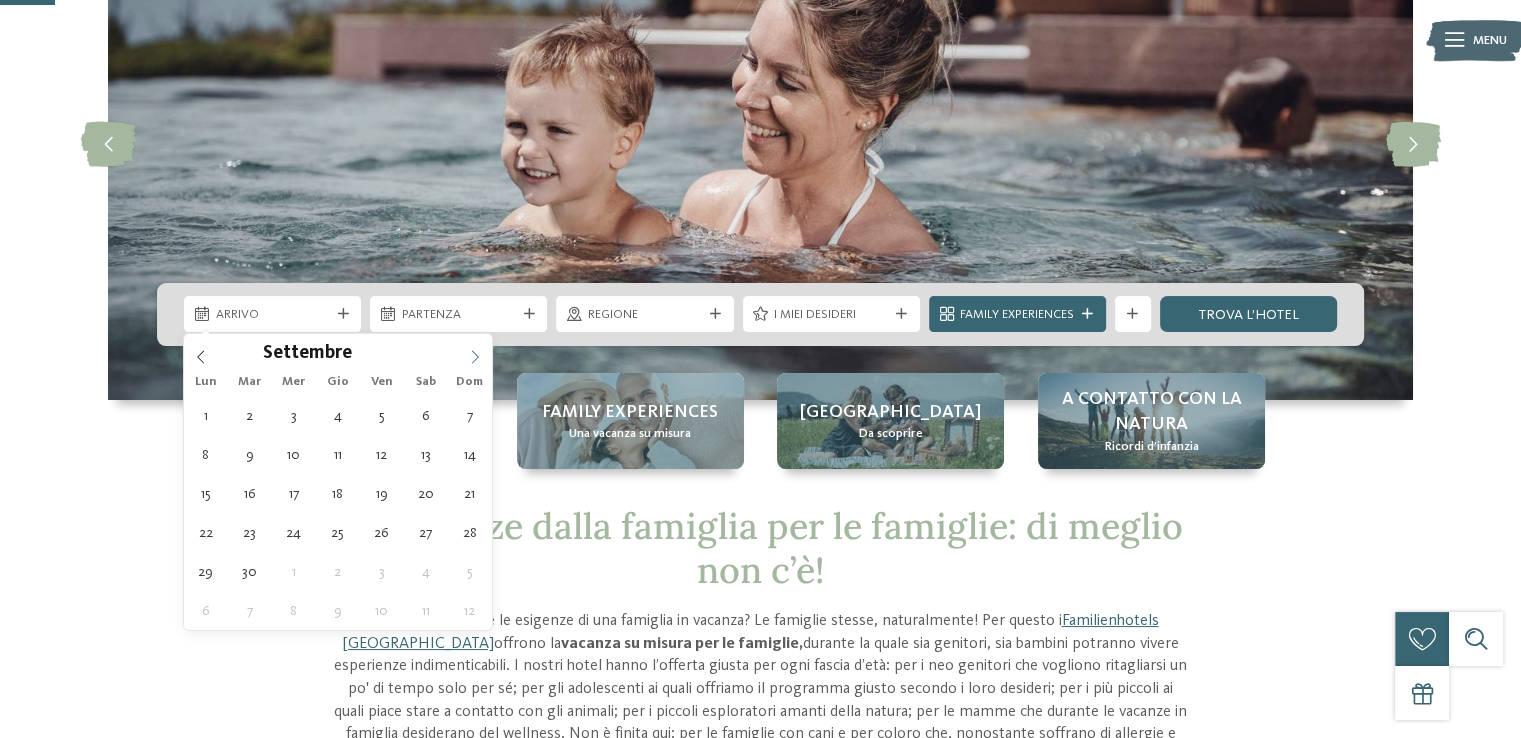 click 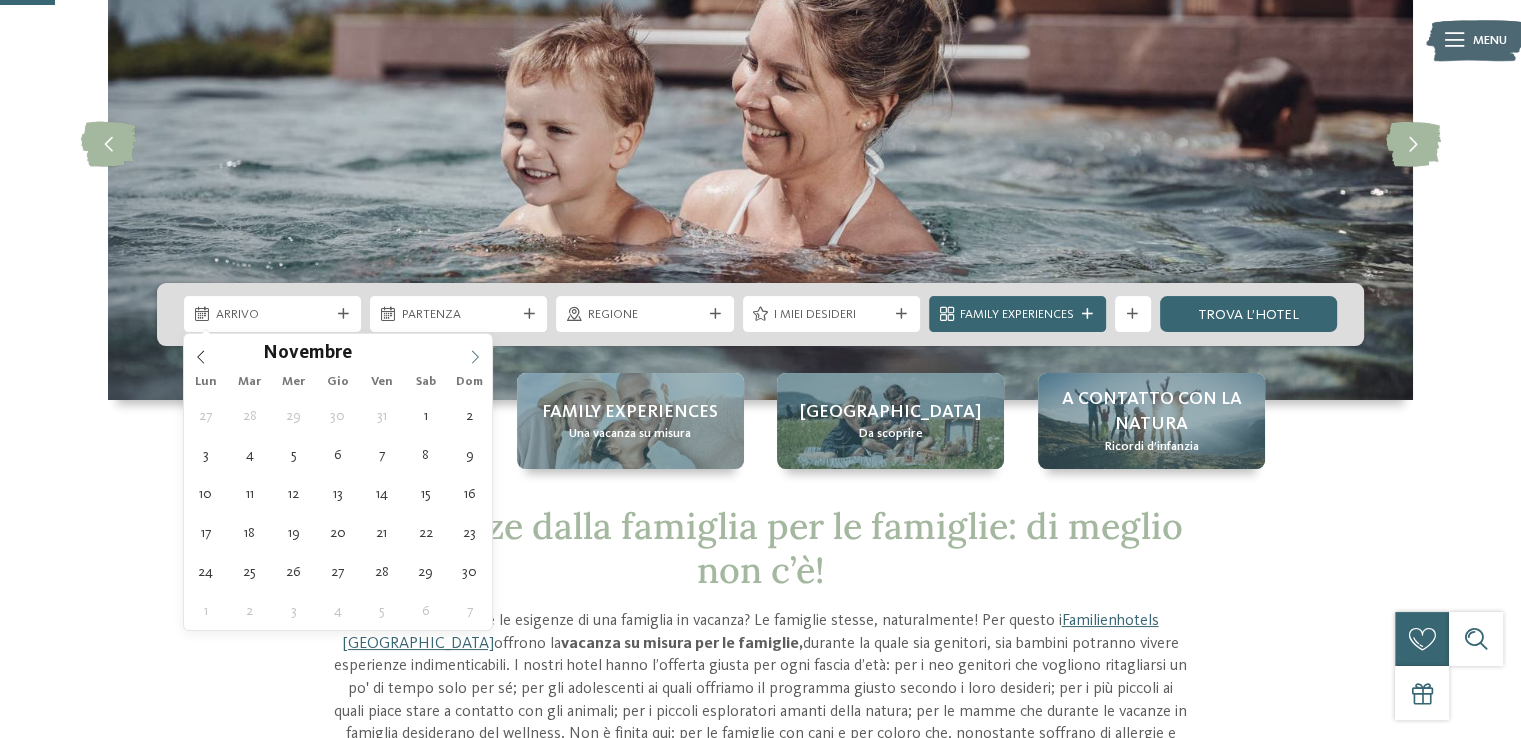 click 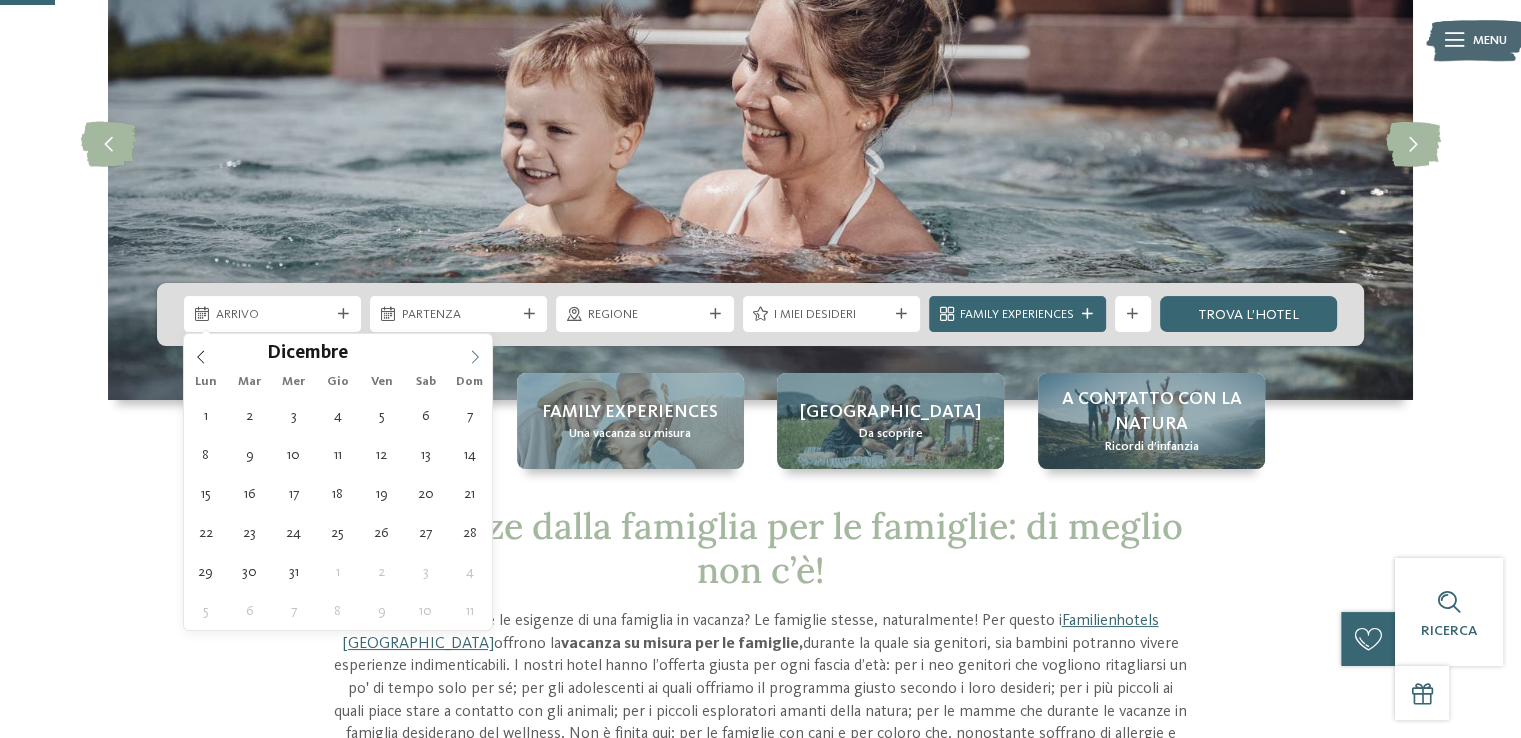 type on "****" 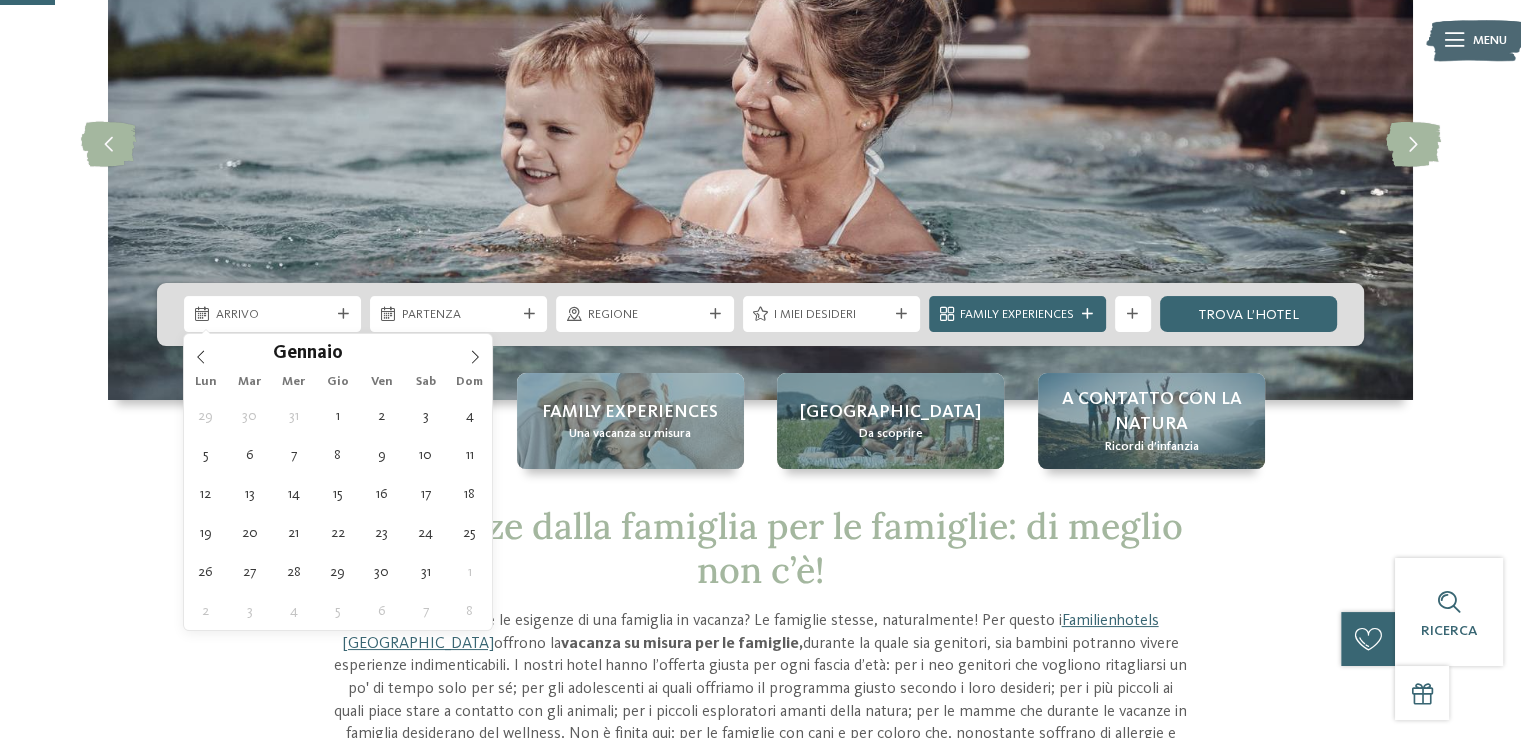 type on "[DATE]" 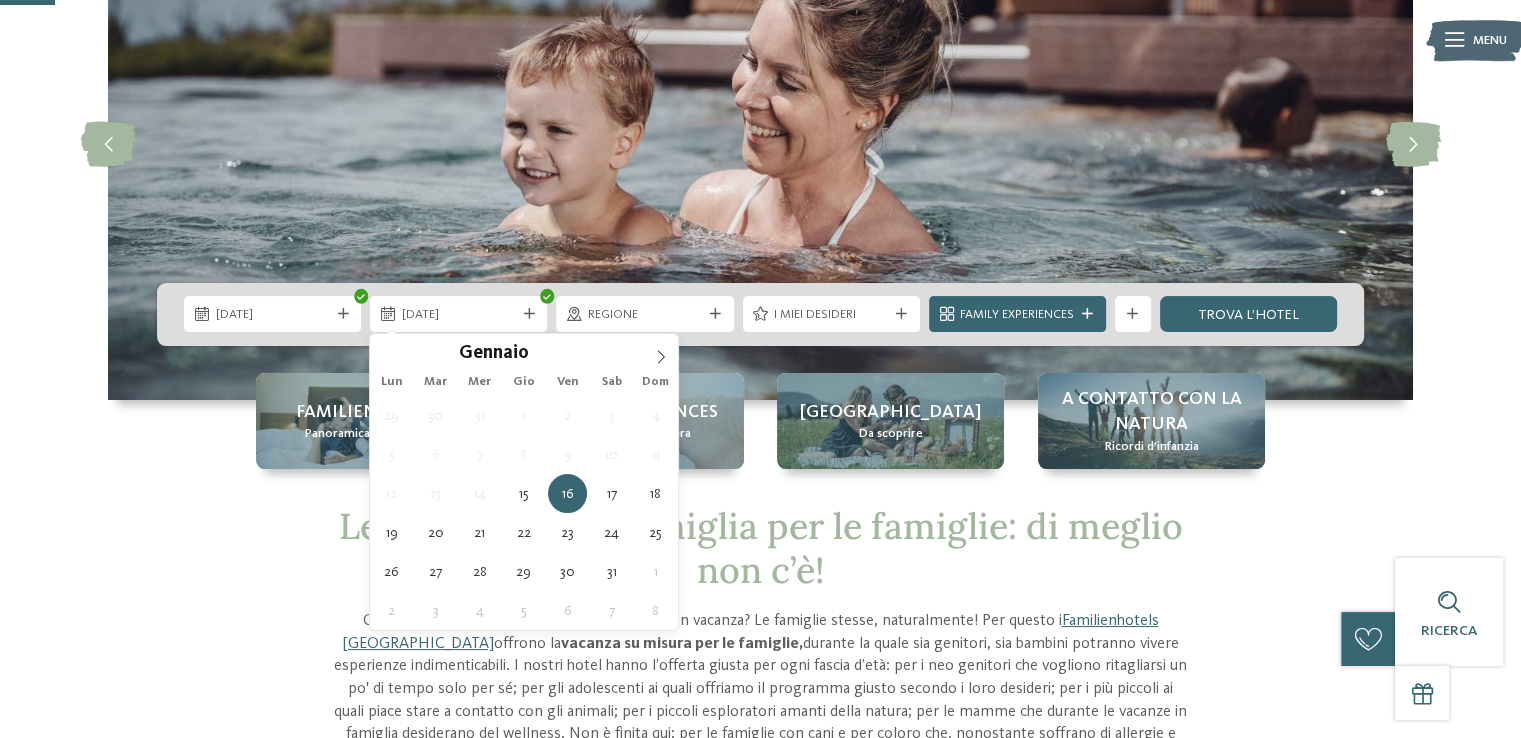 type on "[DATE]" 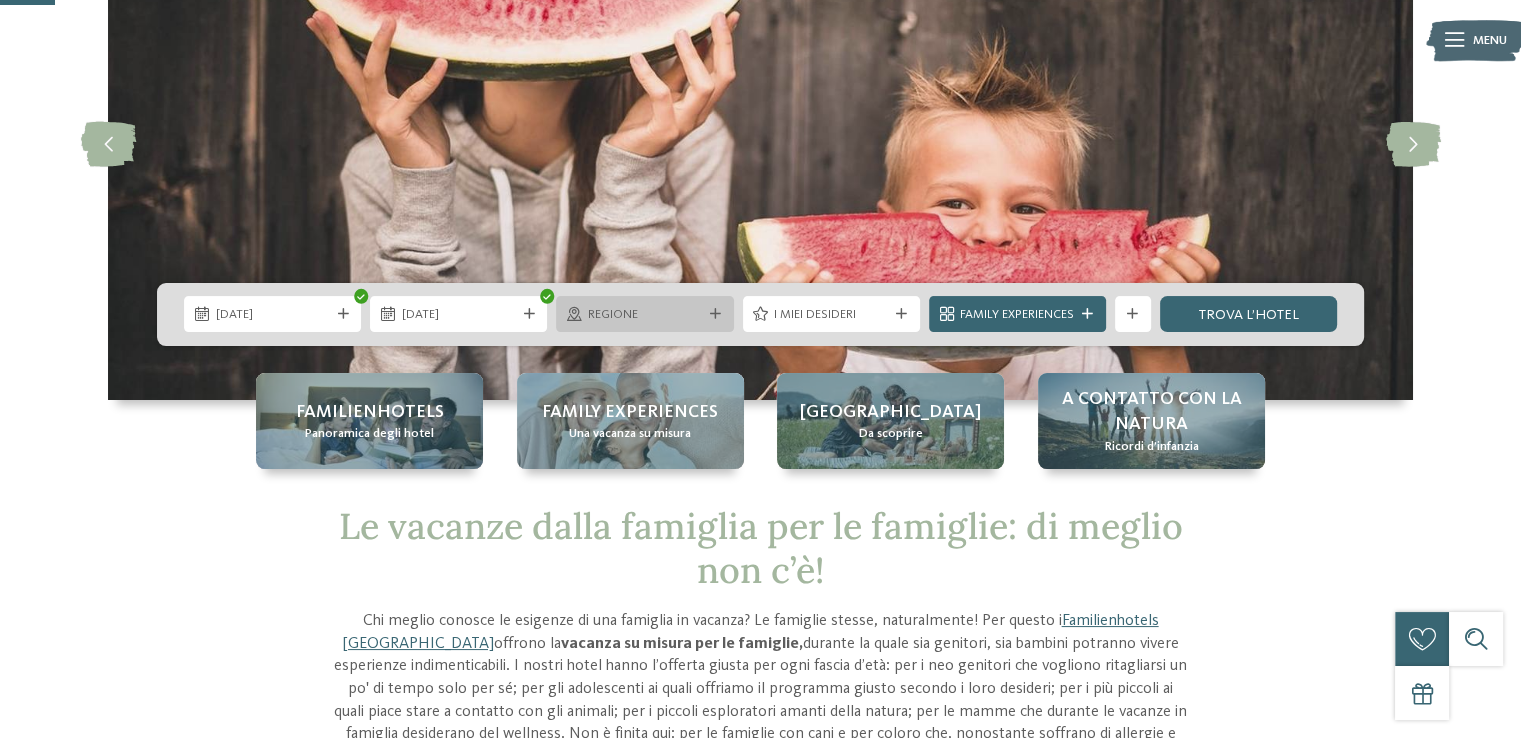 click at bounding box center [715, 314] 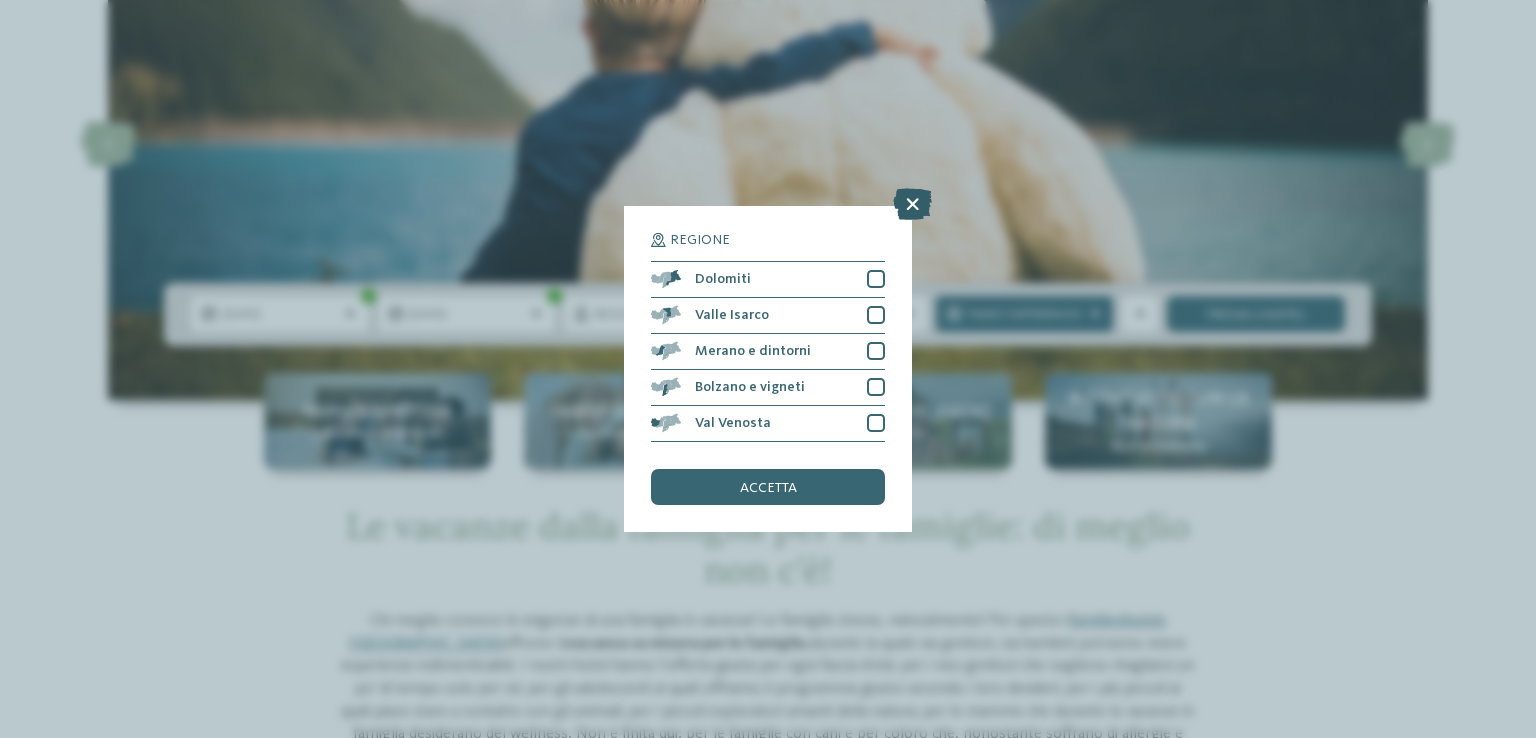 click at bounding box center (912, 204) 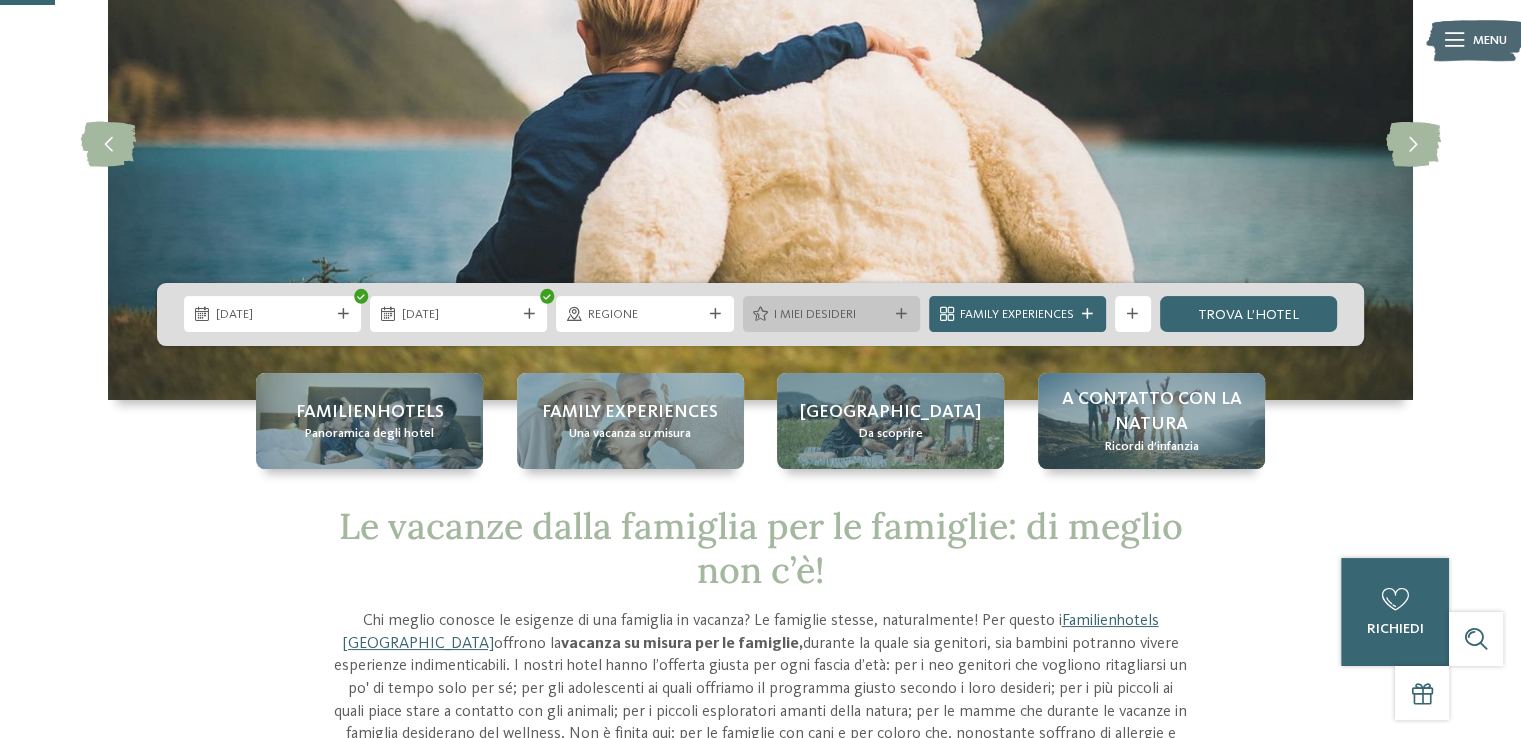 click at bounding box center [901, 314] 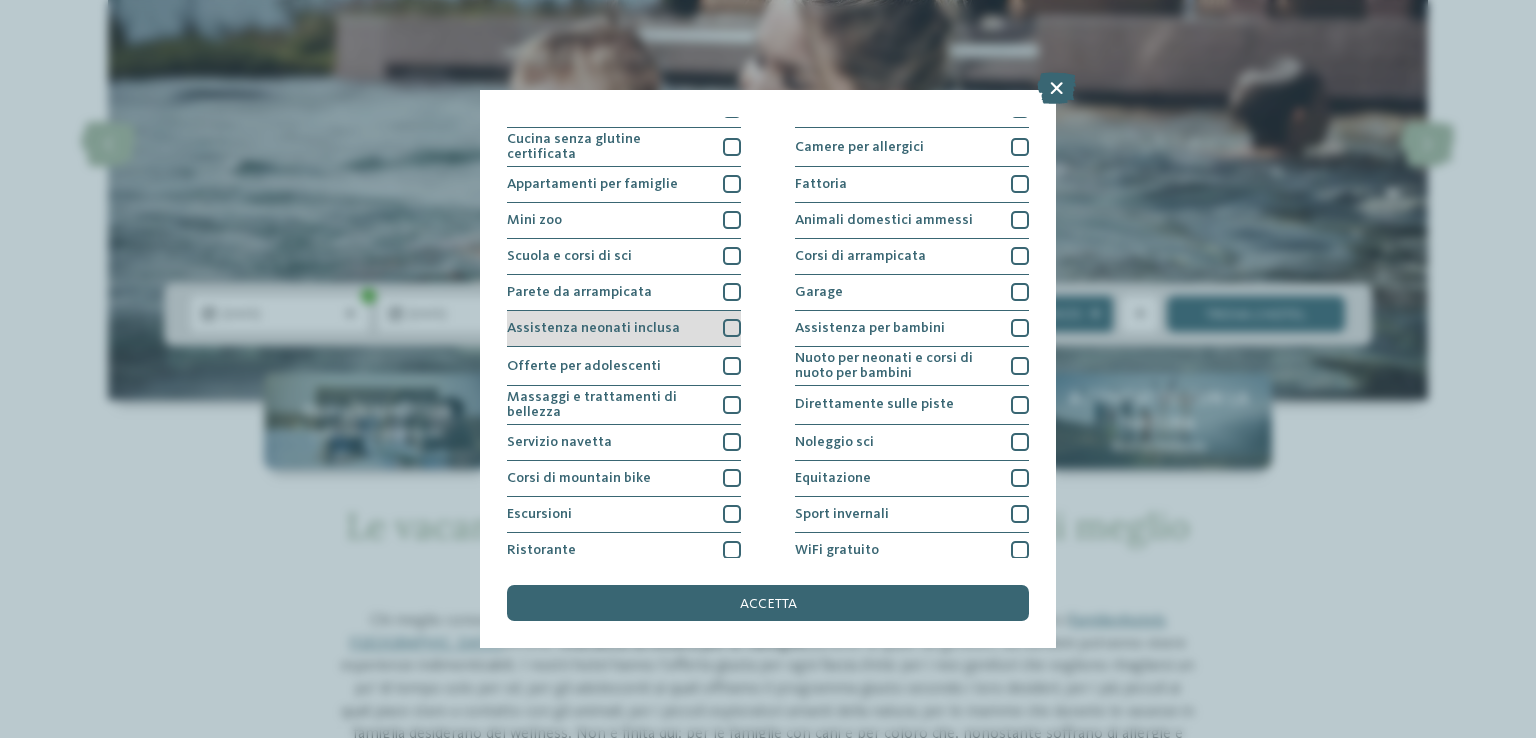 scroll, scrollTop: 200, scrollLeft: 0, axis: vertical 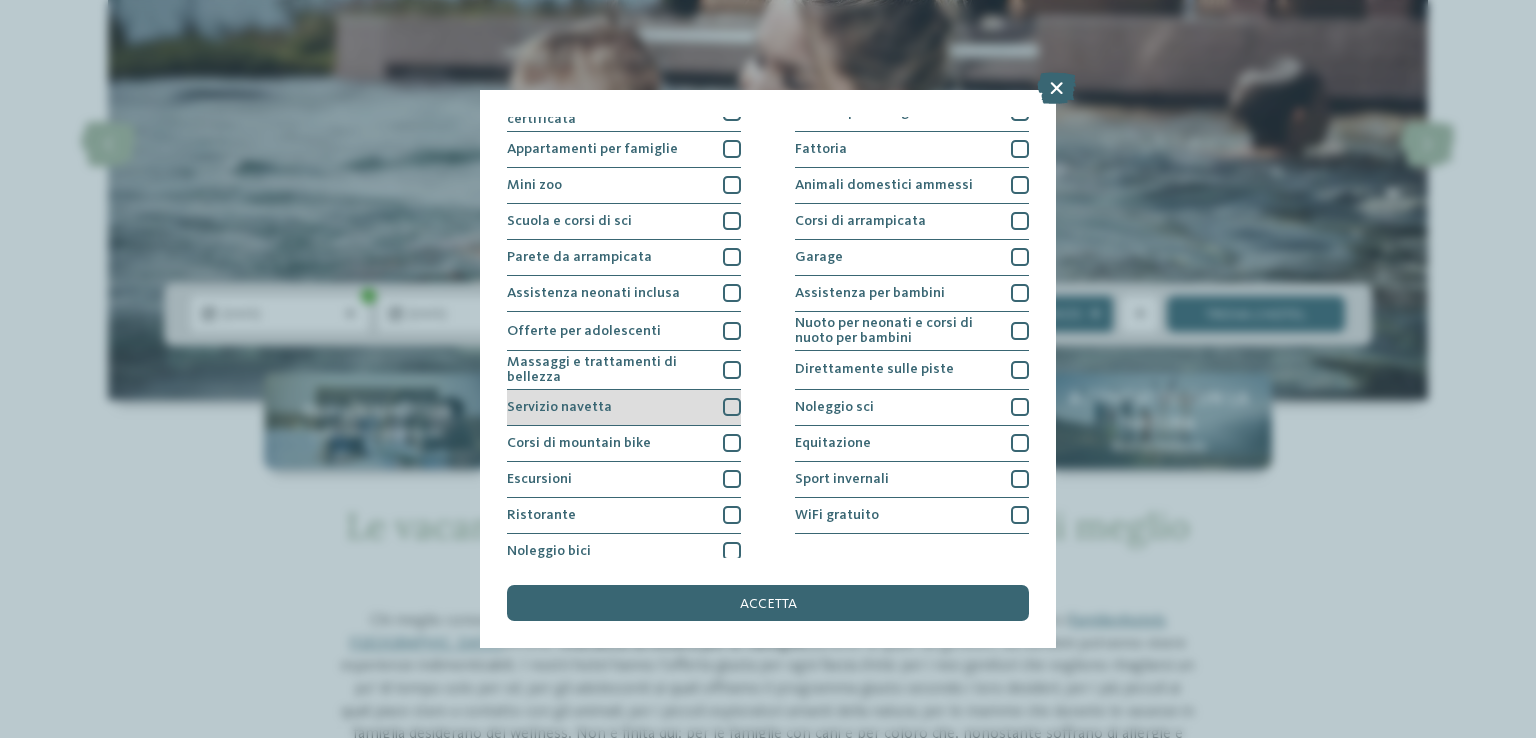 click at bounding box center (732, 407) 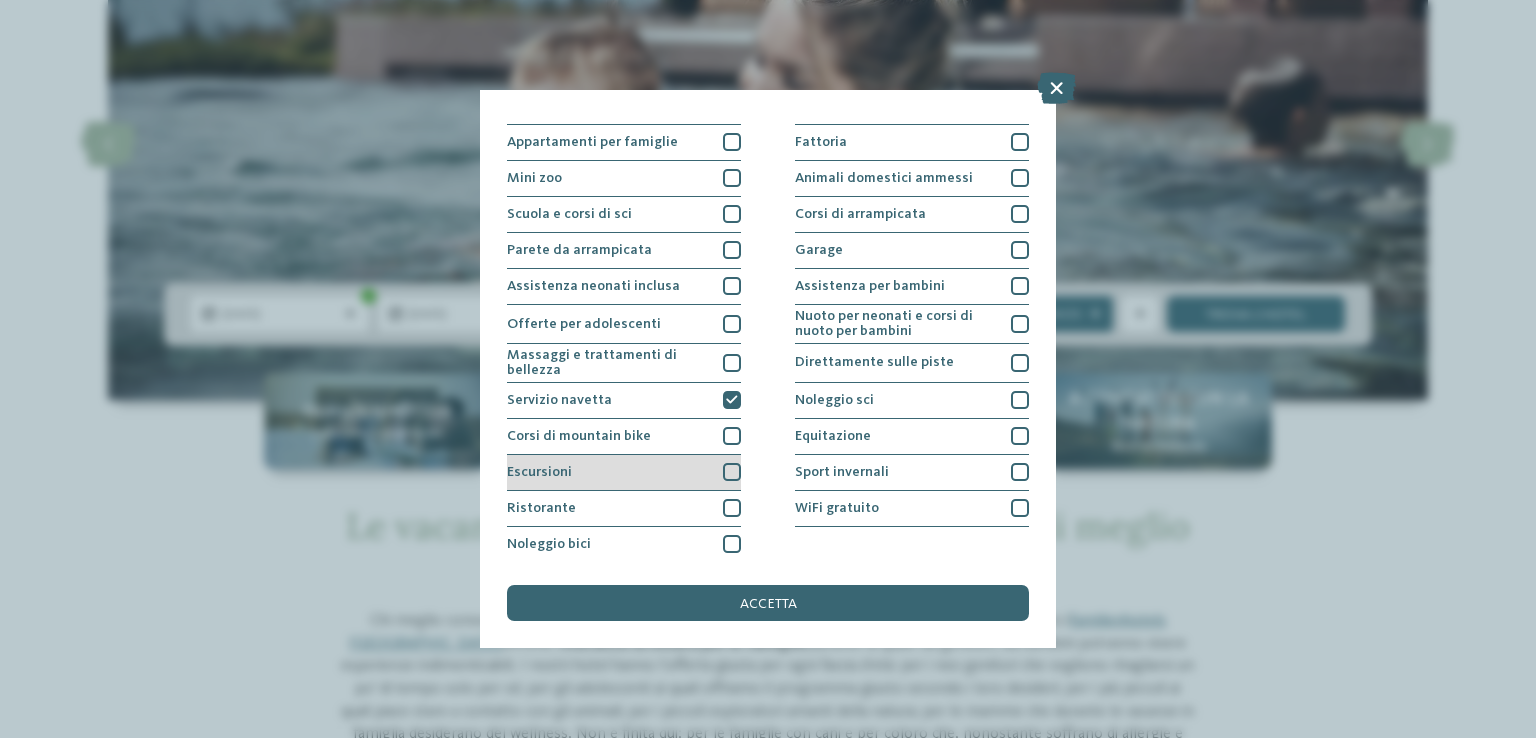 scroll, scrollTop: 208, scrollLeft: 0, axis: vertical 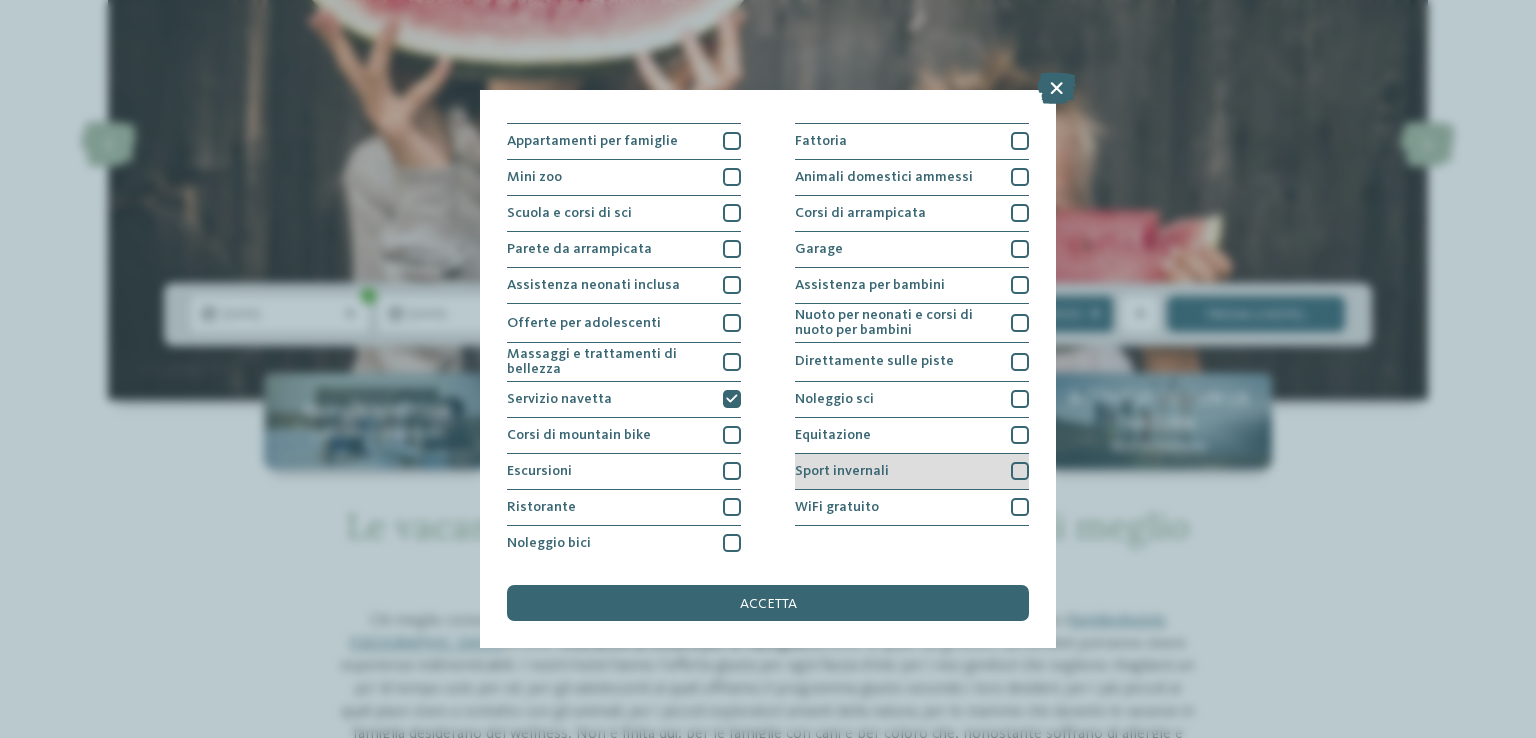 click on "Sport invernali" at bounding box center (842, 471) 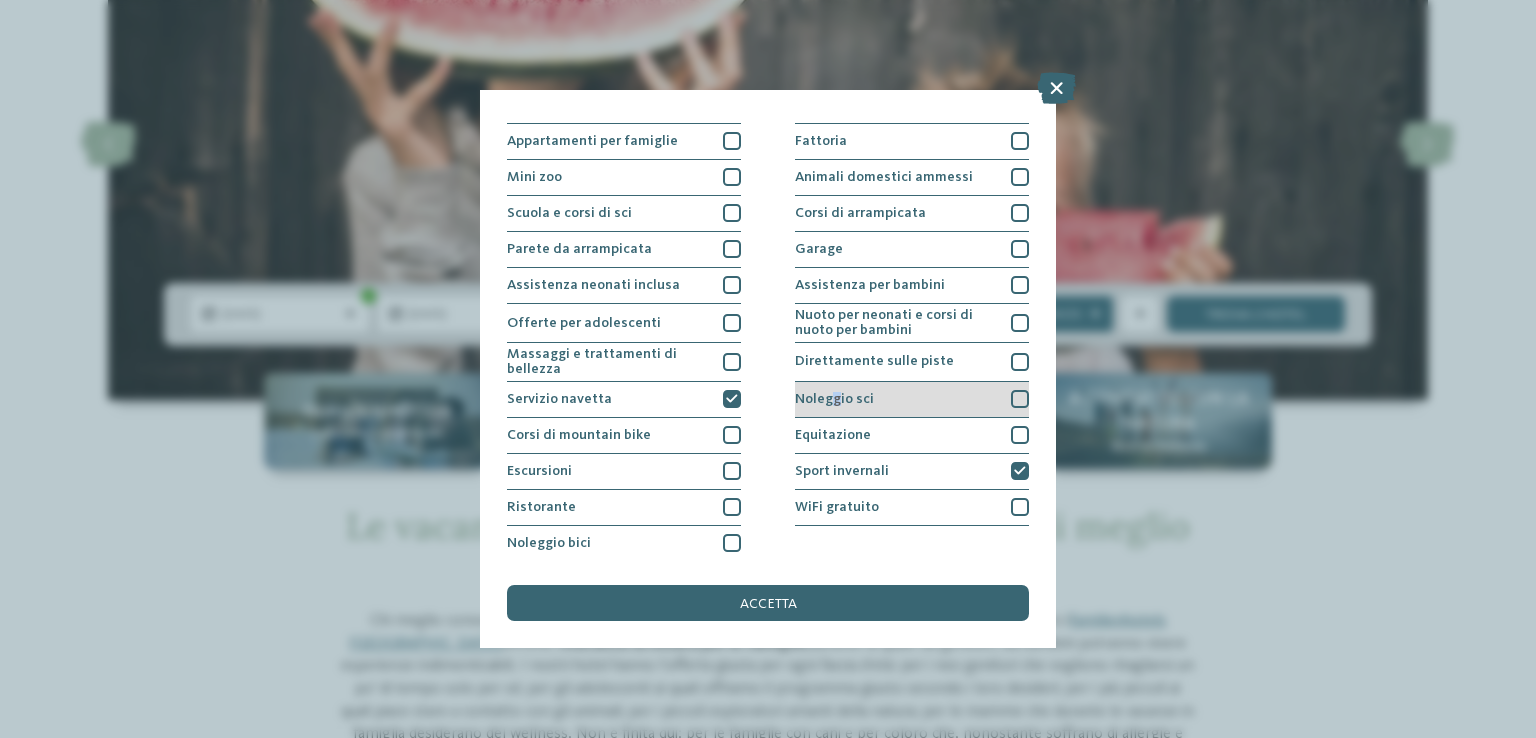 click on "Noleggio sci" at bounding box center [834, 399] 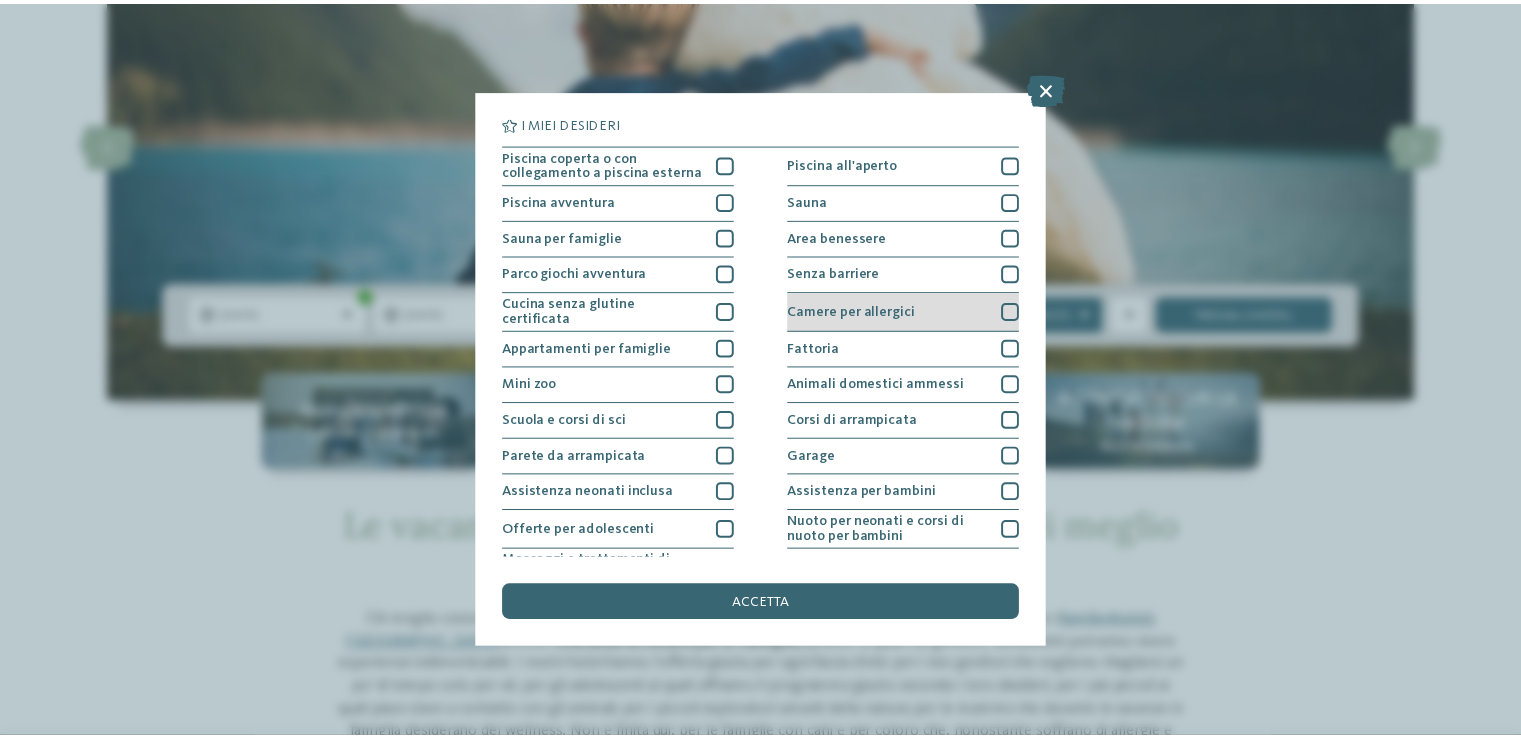 scroll, scrollTop: 0, scrollLeft: 0, axis: both 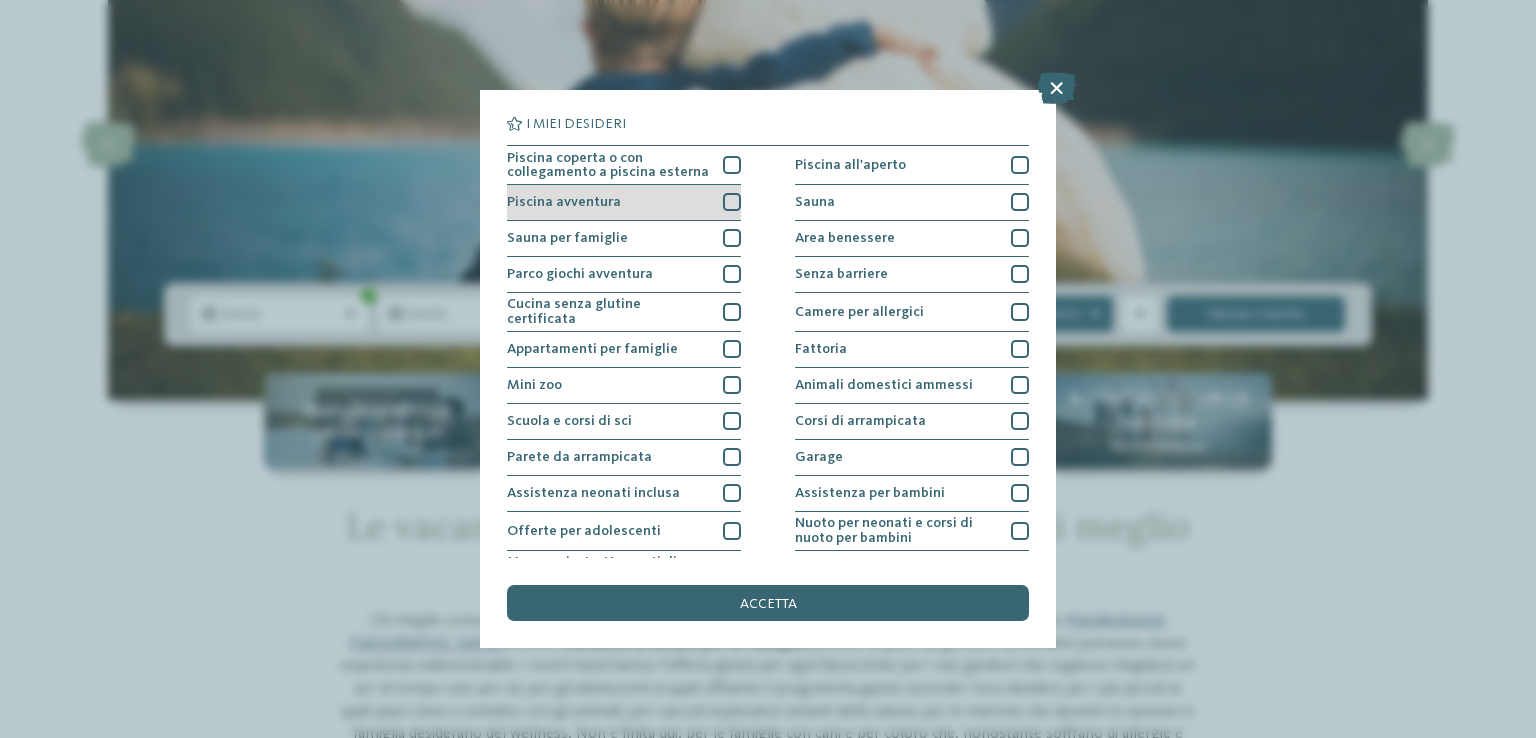 click on "Piscina avventura" at bounding box center [624, 203] 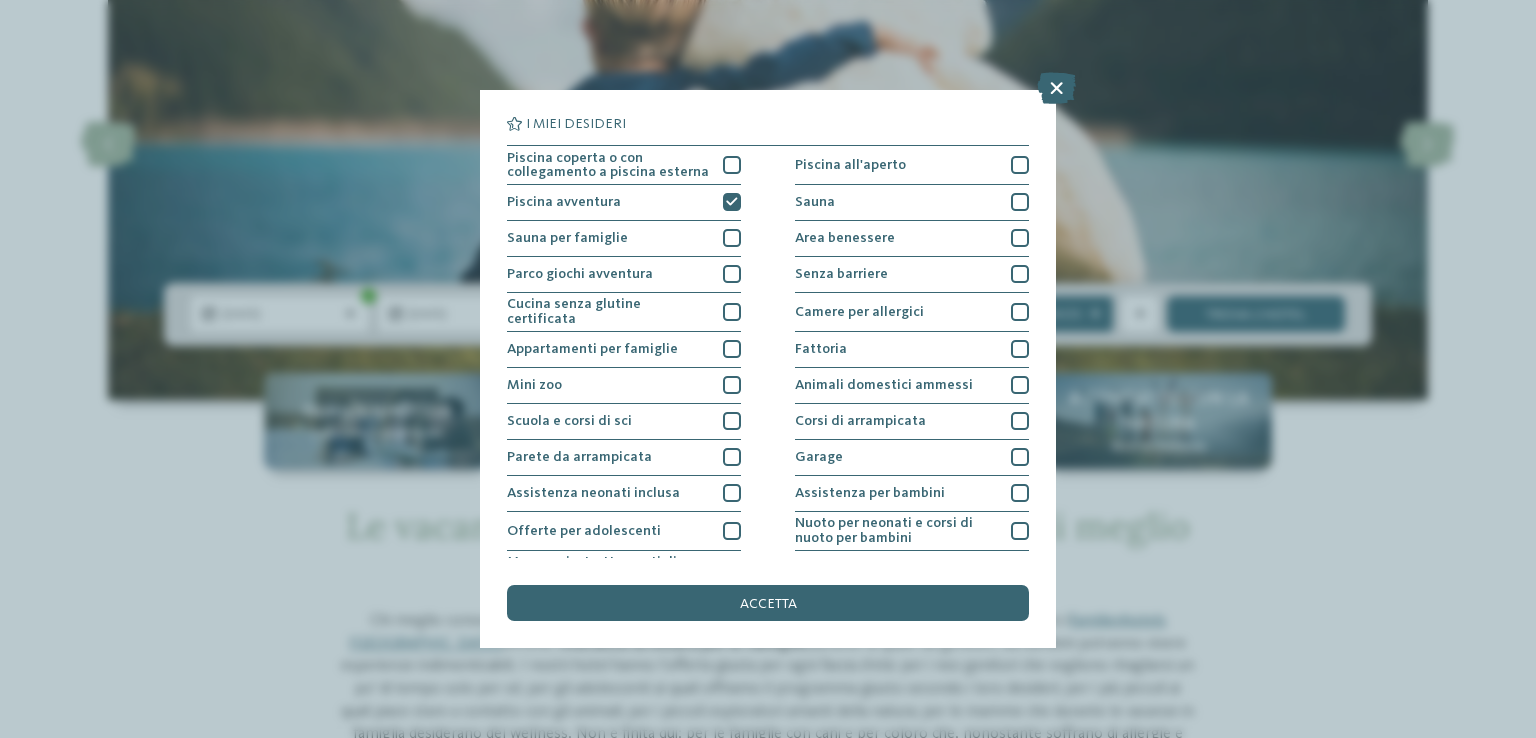 click on "accetta" at bounding box center [768, 604] 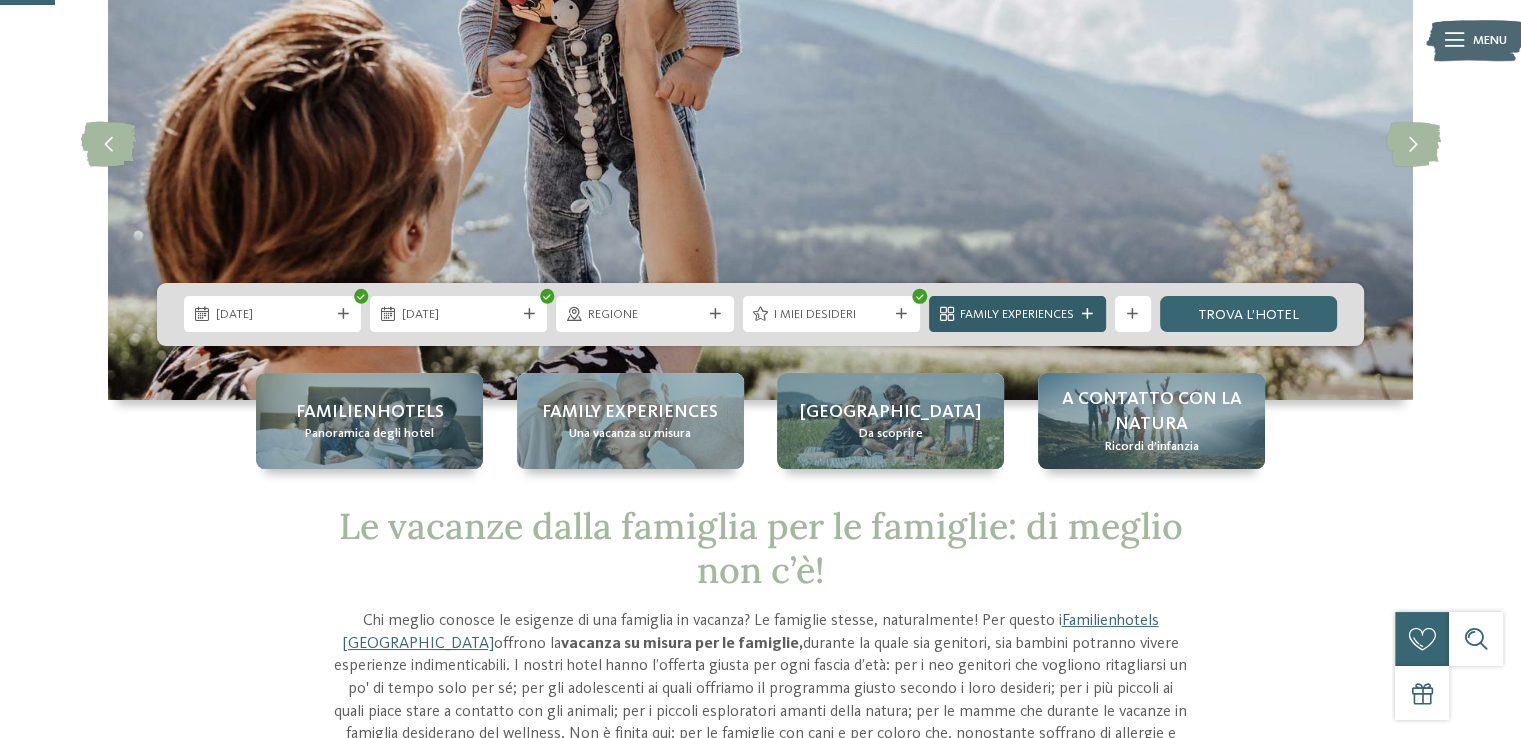click at bounding box center (1087, 314) 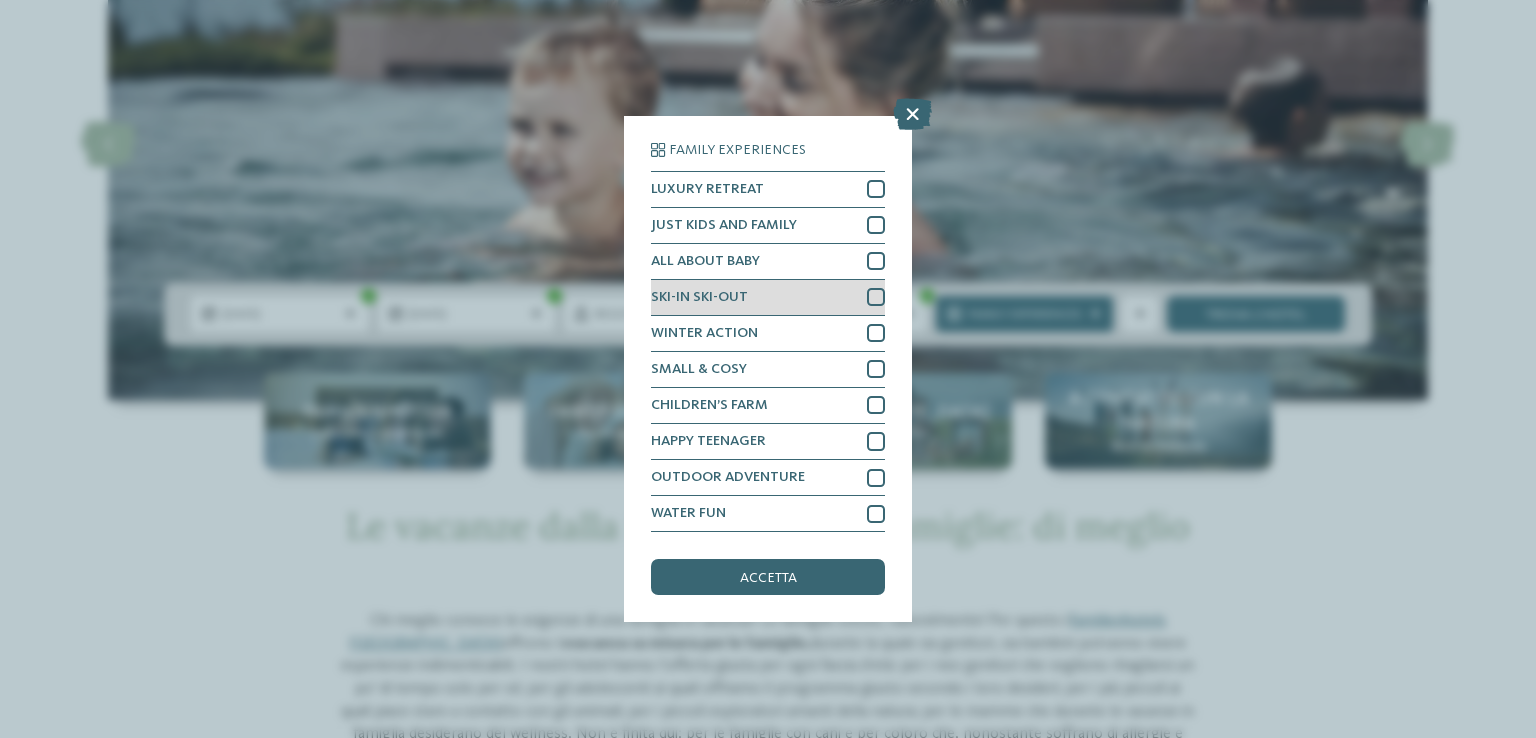 click on "SKI-IN SKI-OUT" at bounding box center [768, 298] 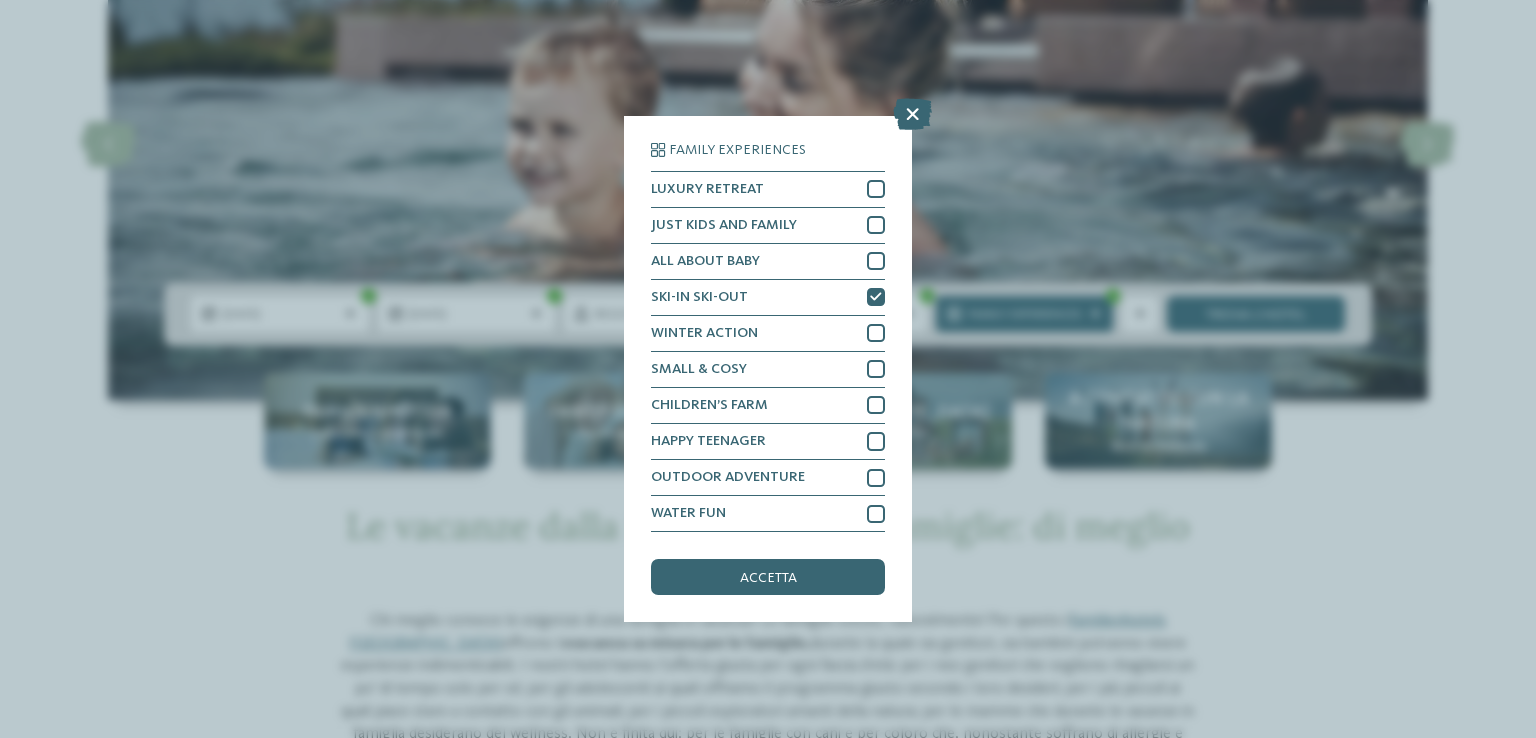 click on "accetta" at bounding box center (768, 578) 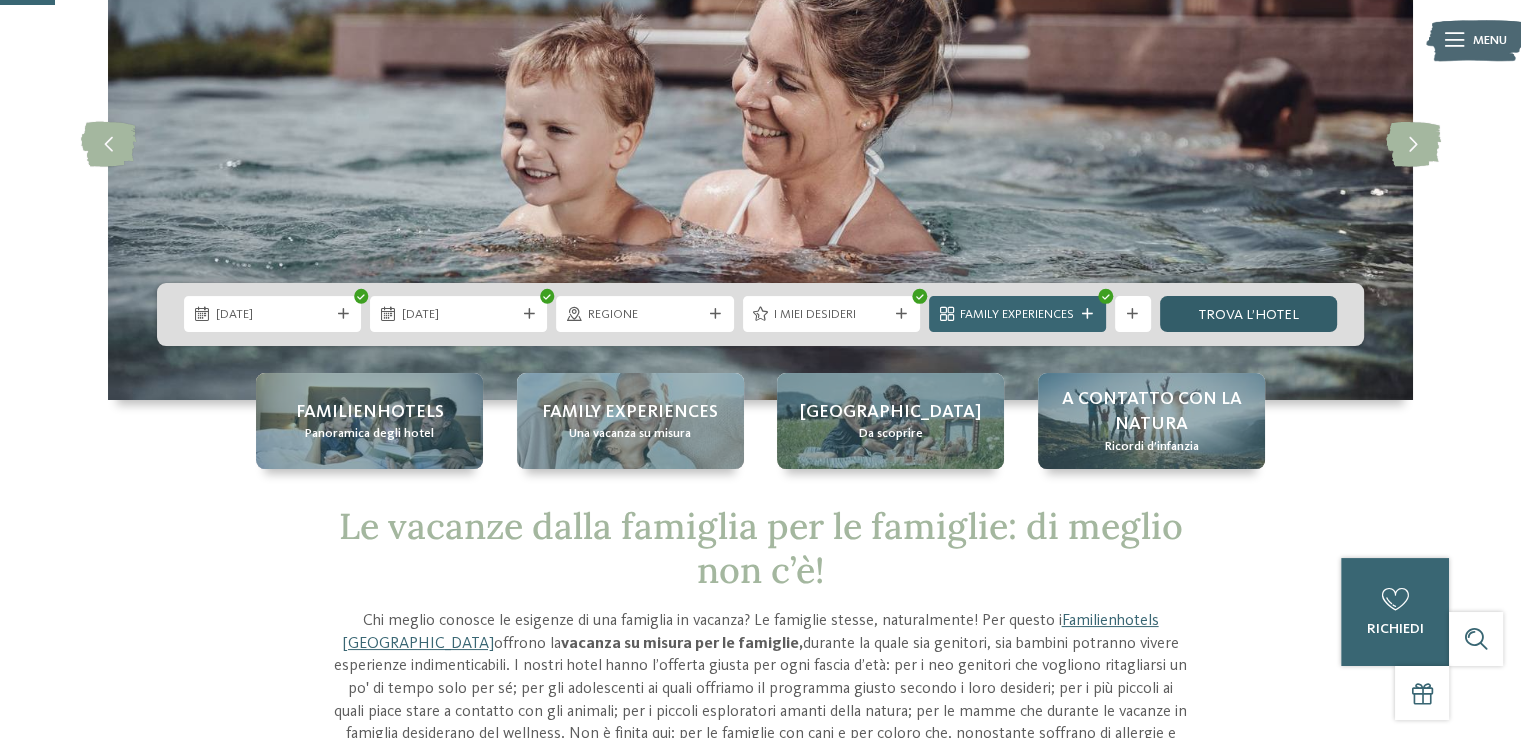 click on "trova l’hotel" at bounding box center [1248, 314] 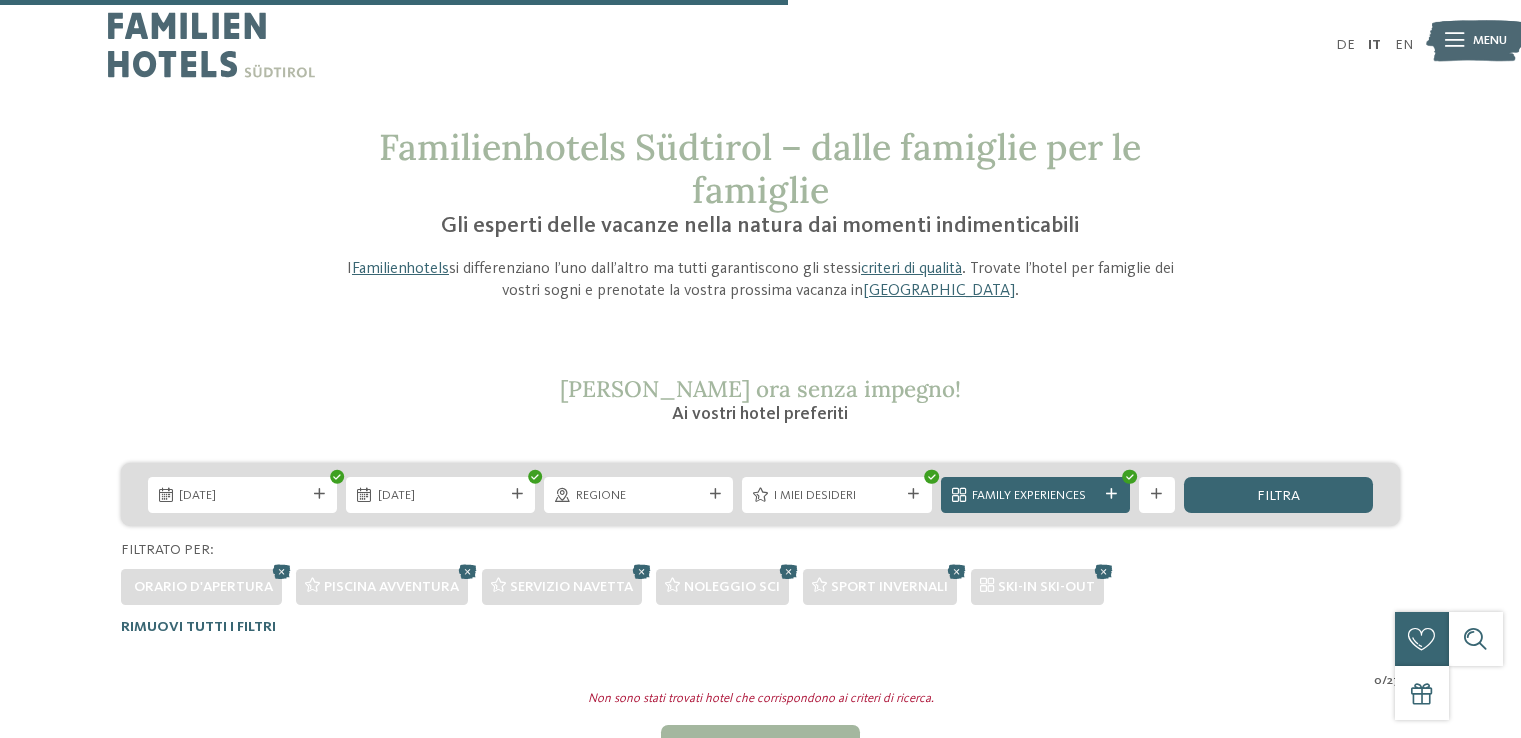 scroll, scrollTop: 567, scrollLeft: 0, axis: vertical 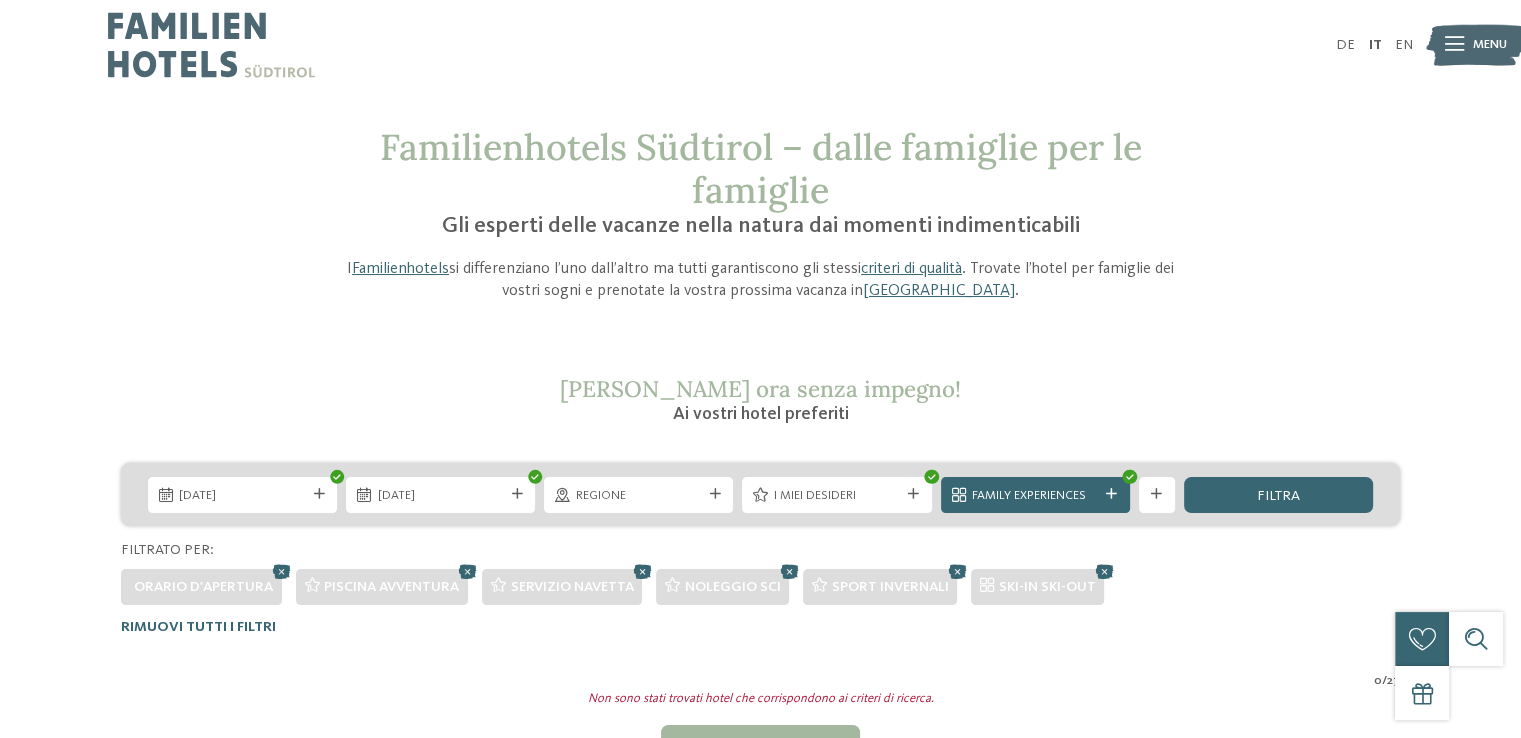 click on "Familienhotels Südtirol – dalle famiglie per le famiglie
Gli esperti delle vacanze nella natura dai momenti indimenticabili
I  Familienhotels  si differenziano l’uno dall’altro ma tutti garantiscono gli stessi  criteri di qualità . Trovate l’hotel per famiglie dei vostri sogni e prenotate la vostra prossima vacanza in  [GEOGRAPHIC_DATA] .
0 /" at bounding box center [760, 480] 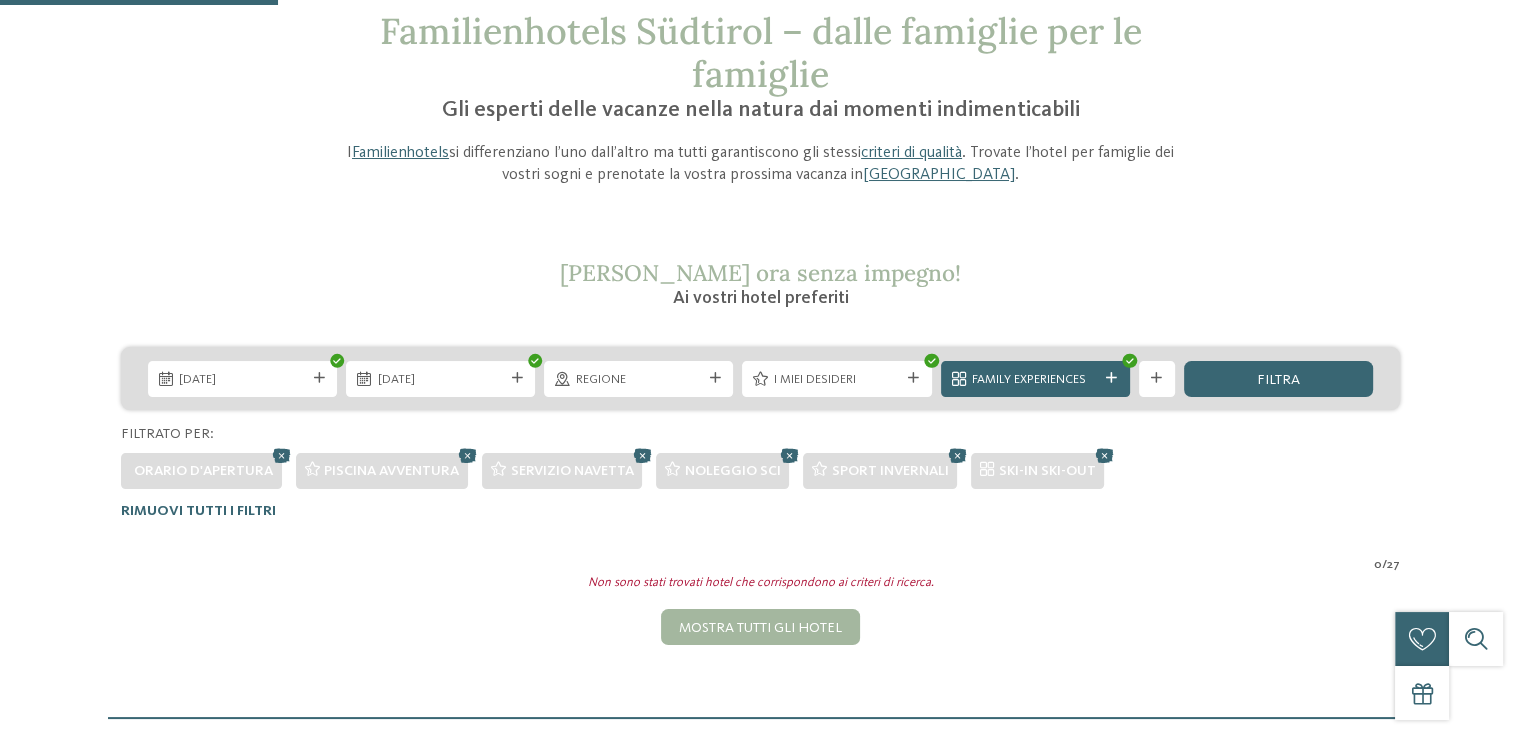 scroll, scrollTop: 200, scrollLeft: 0, axis: vertical 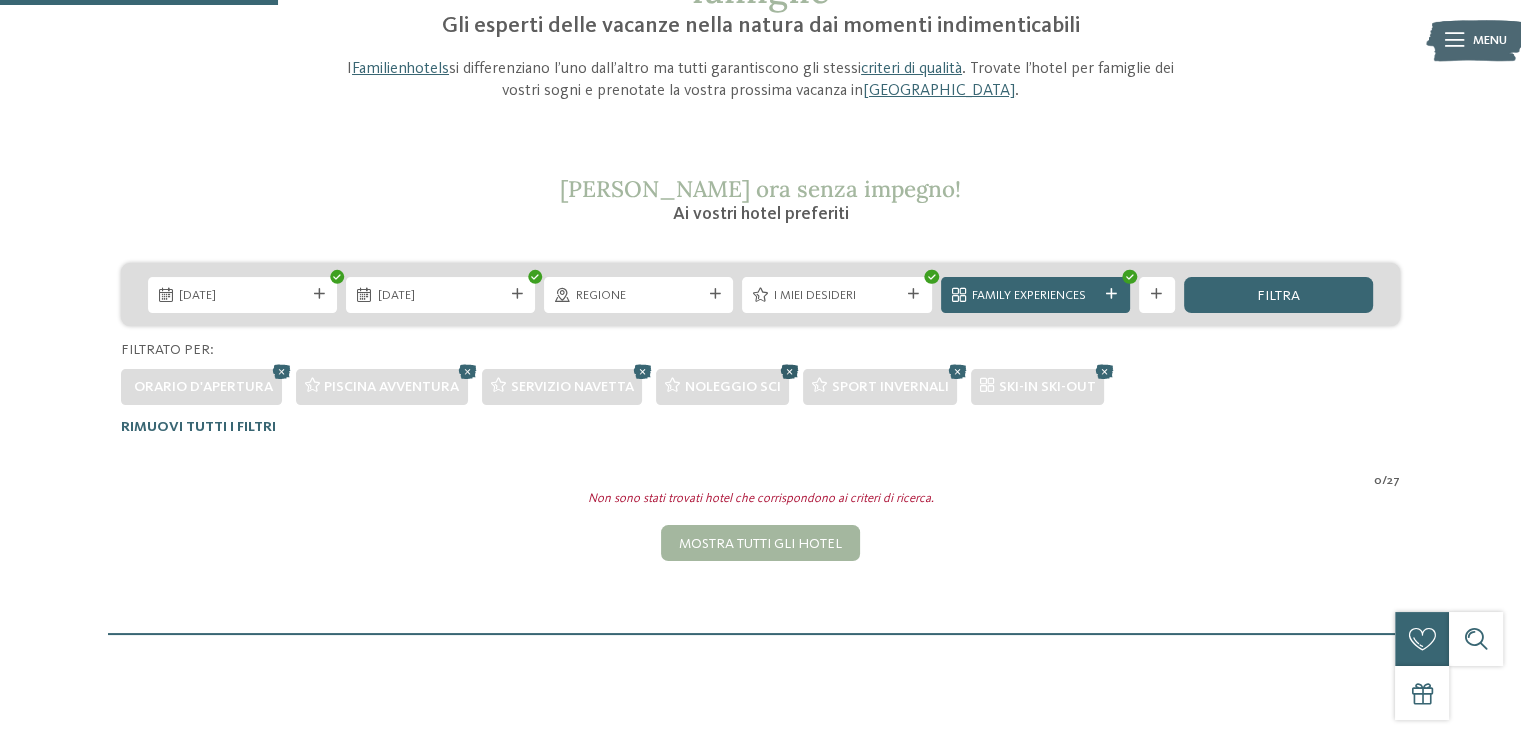 click at bounding box center [789, 371] 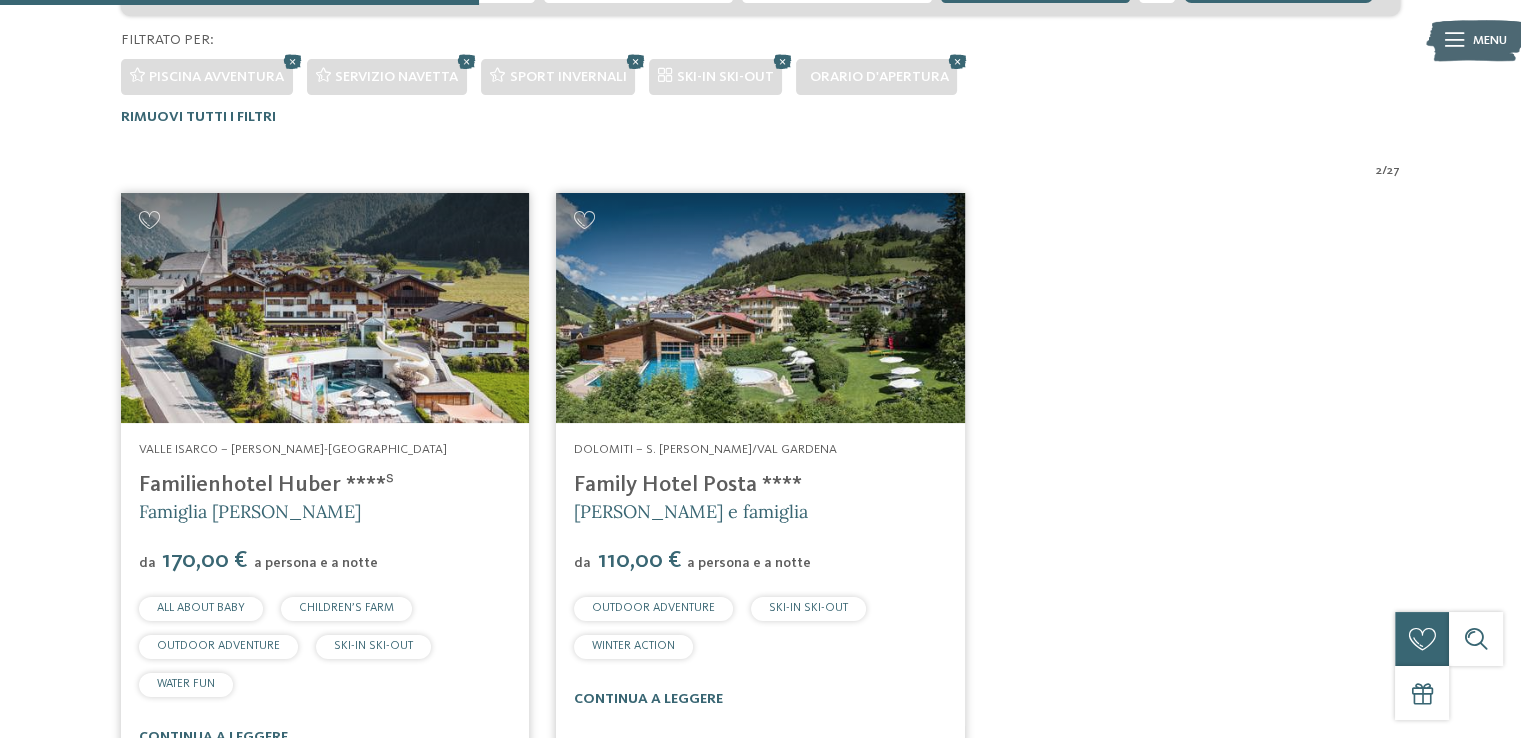 scroll, scrollTop: 479, scrollLeft: 0, axis: vertical 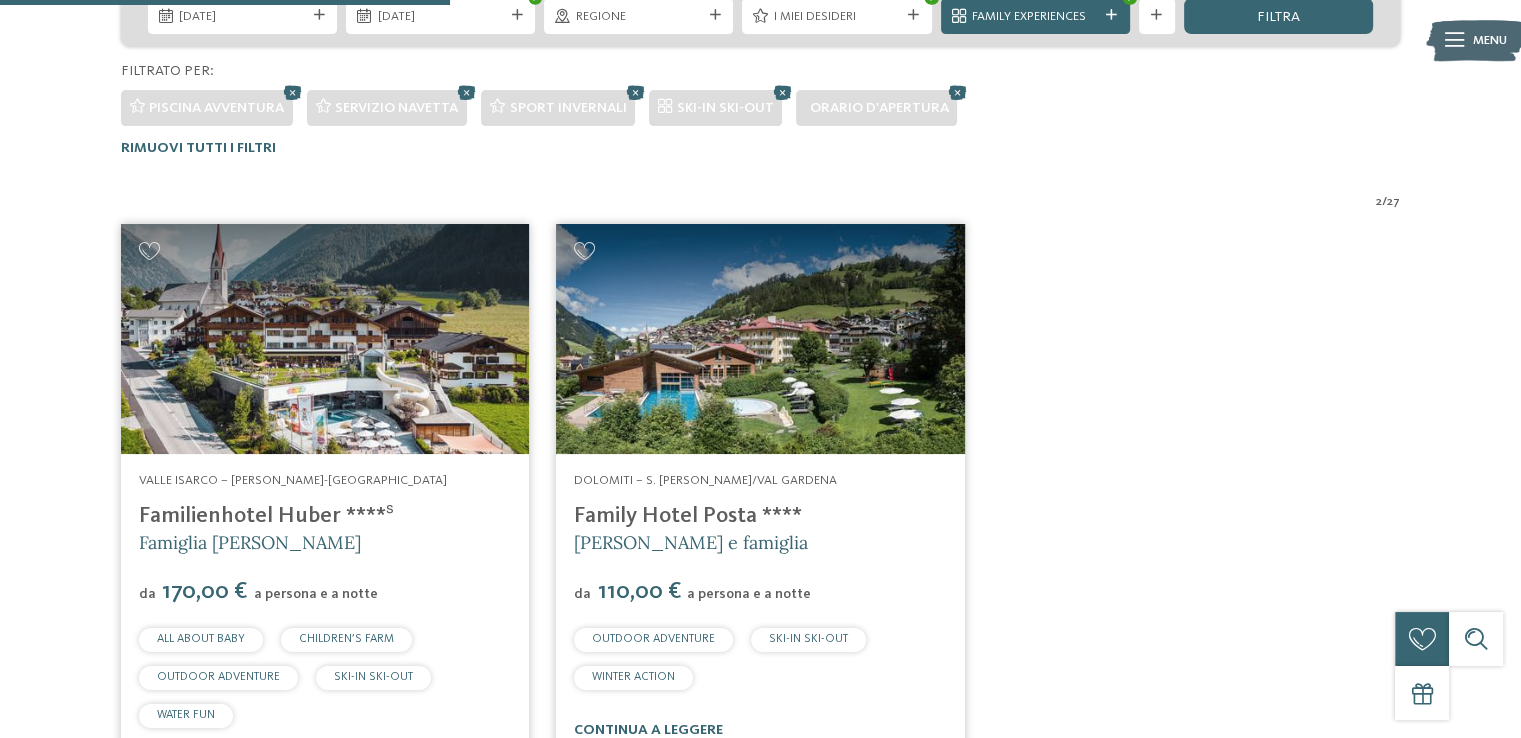 click on "Valle Isarco – [PERSON_NAME]-[GEOGRAPHIC_DATA]
Familienhotel [PERSON_NAME] ****ˢ
Famiglia [PERSON_NAME]
da
170,00 €
WATER FUN da" at bounding box center [760, 510] 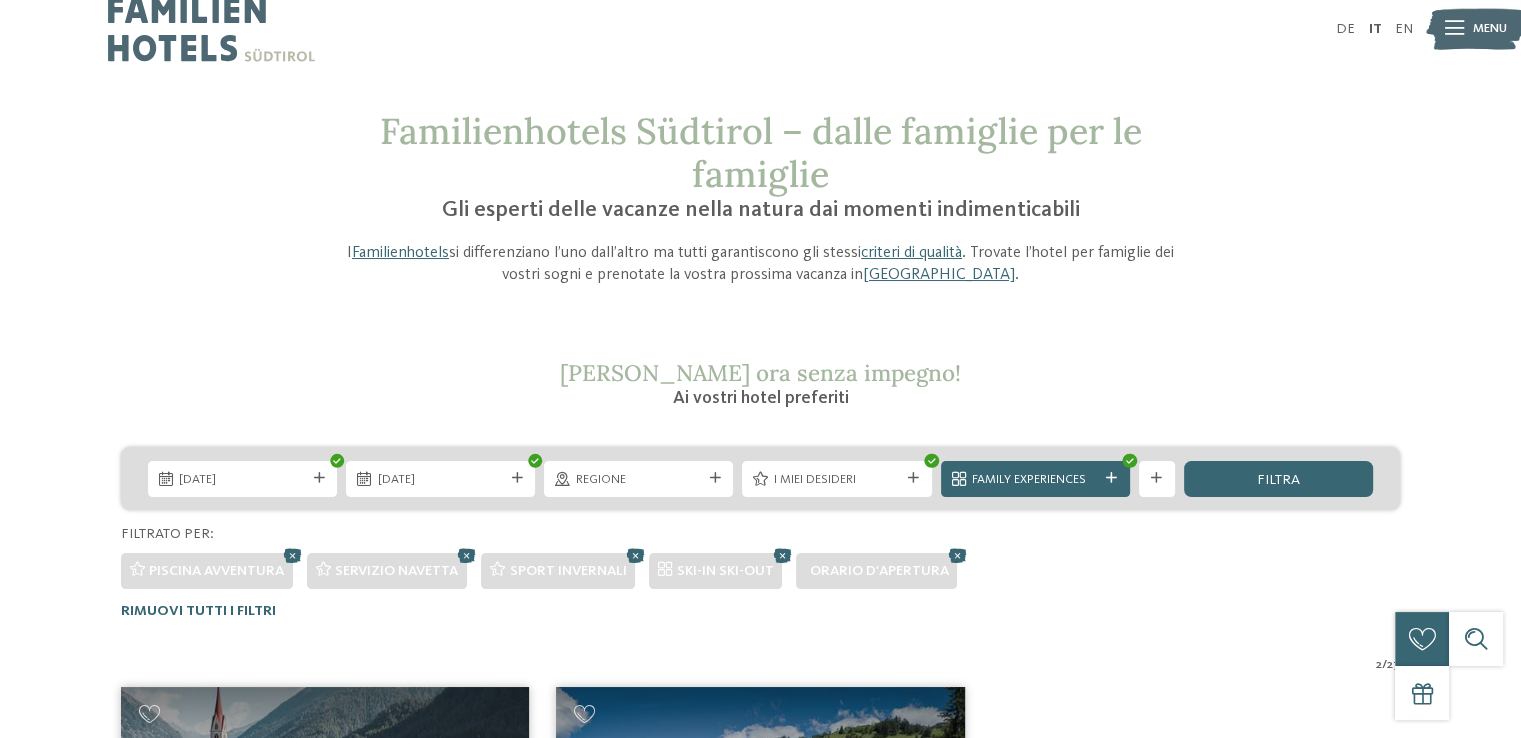 scroll, scrollTop: 300, scrollLeft: 0, axis: vertical 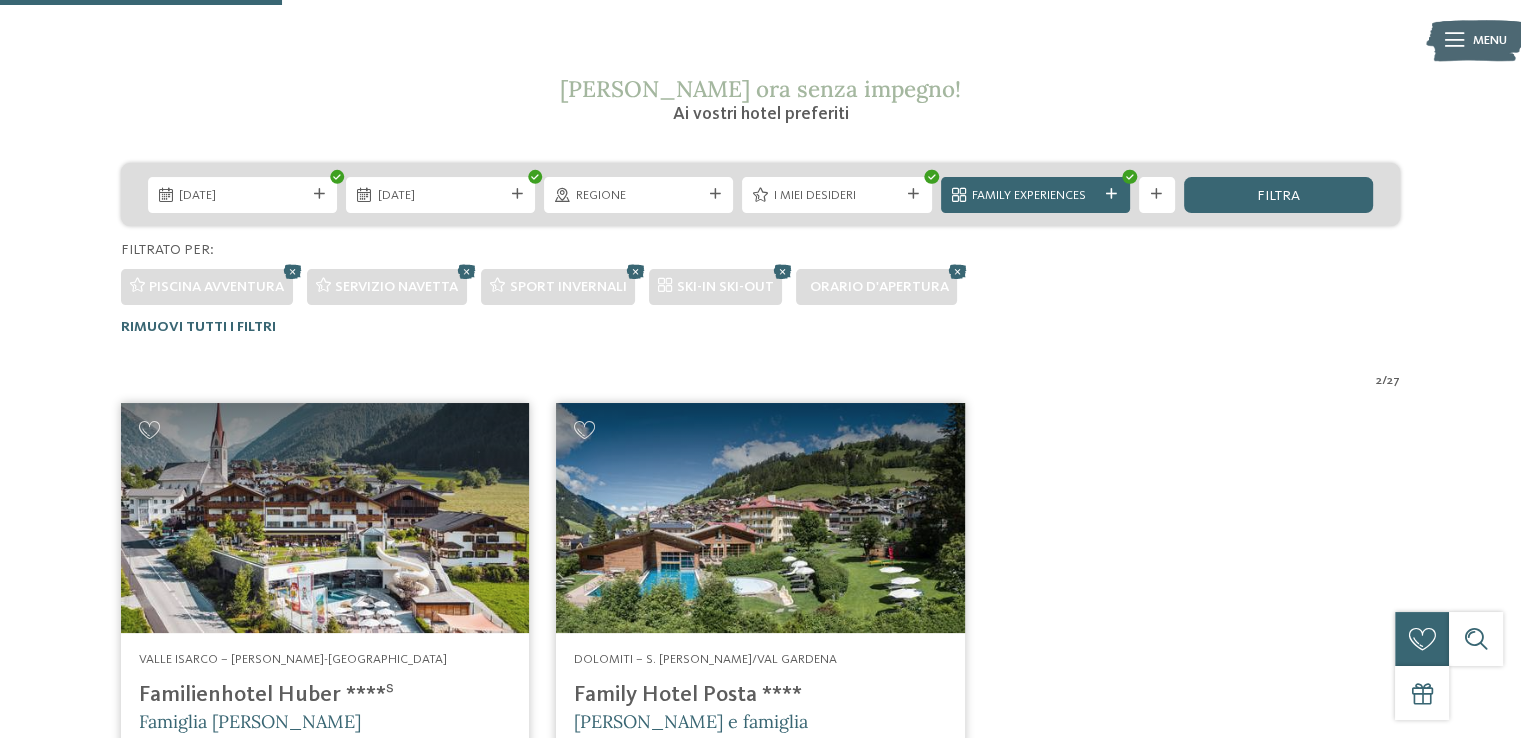 click at bounding box center [782, 271] 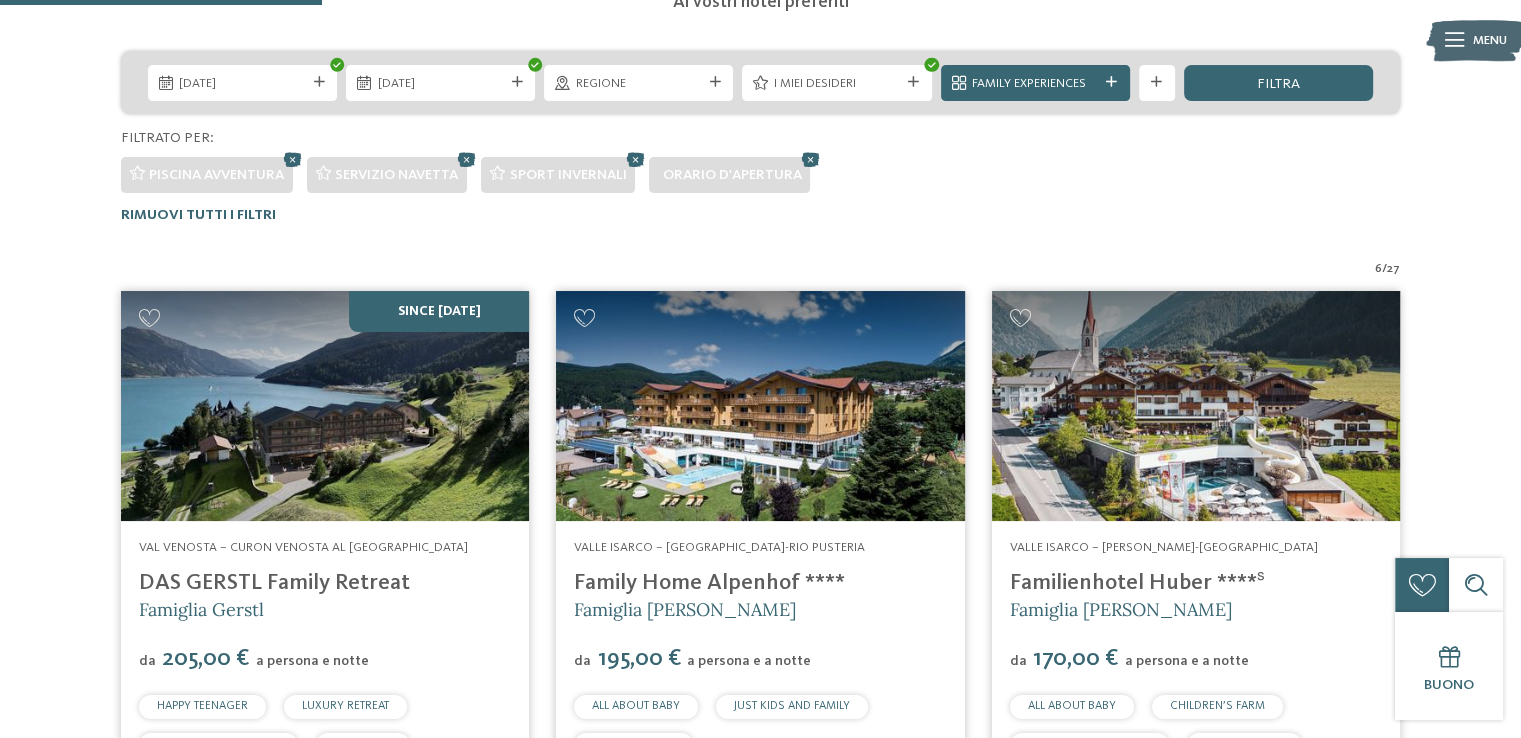 scroll, scrollTop: 379, scrollLeft: 0, axis: vertical 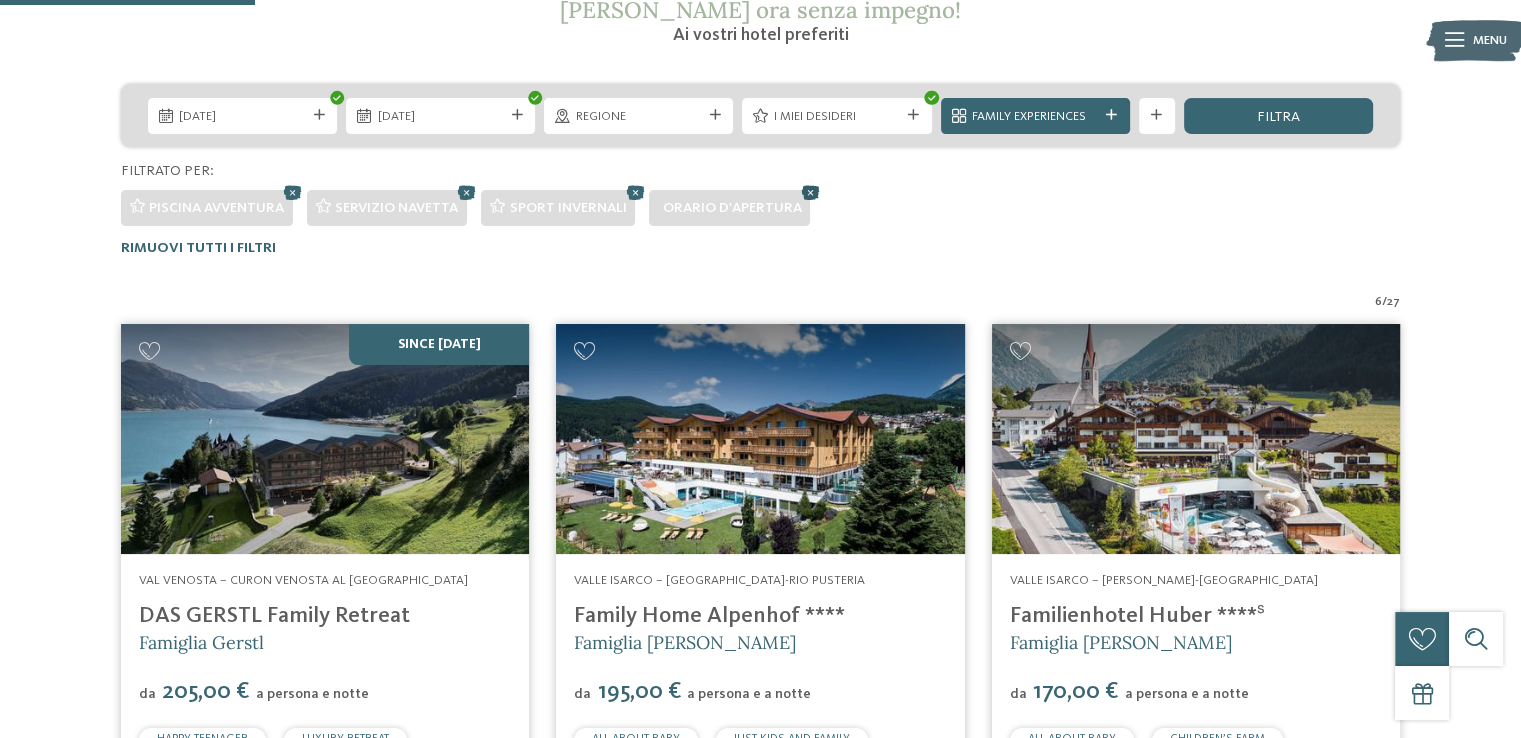 click at bounding box center [810, 192] 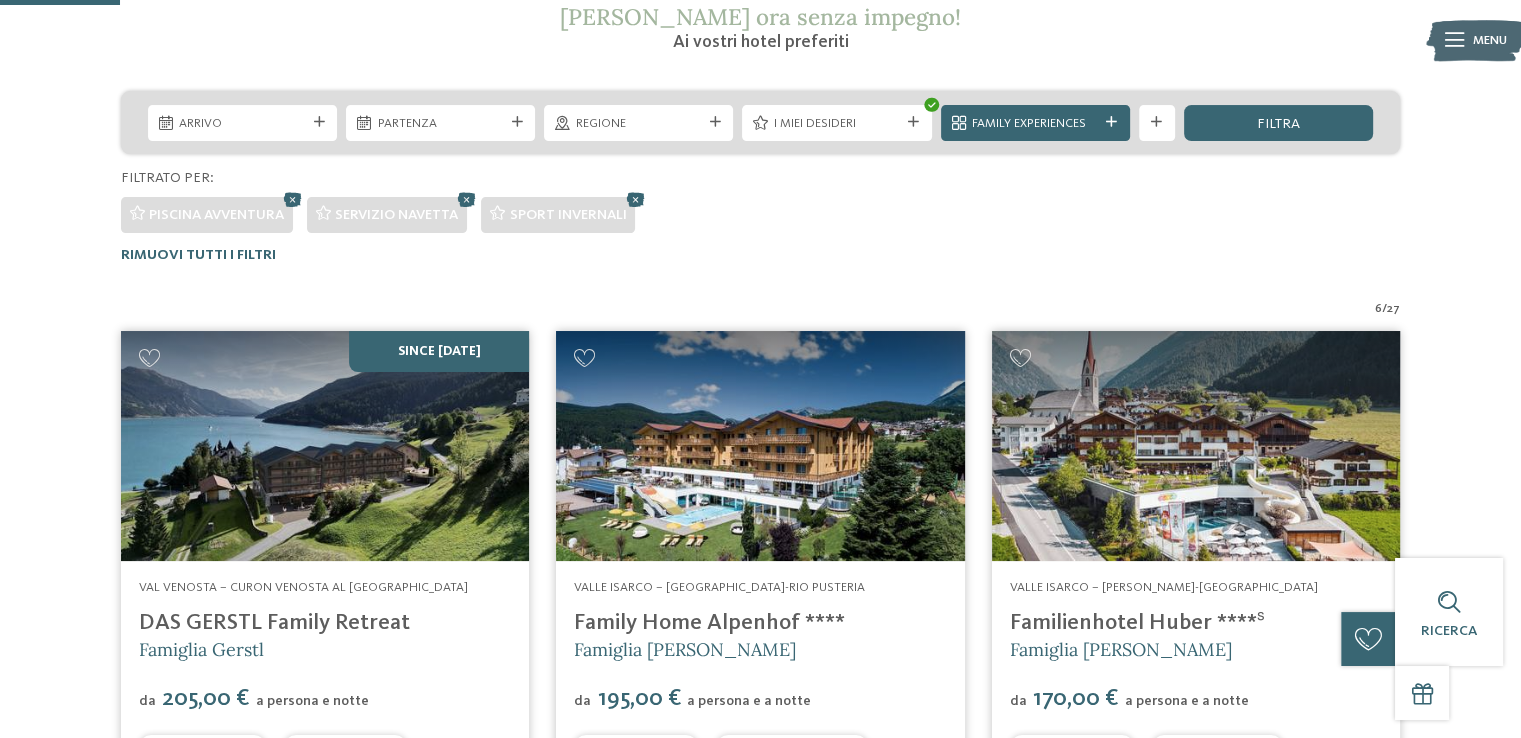 scroll, scrollTop: 179, scrollLeft: 0, axis: vertical 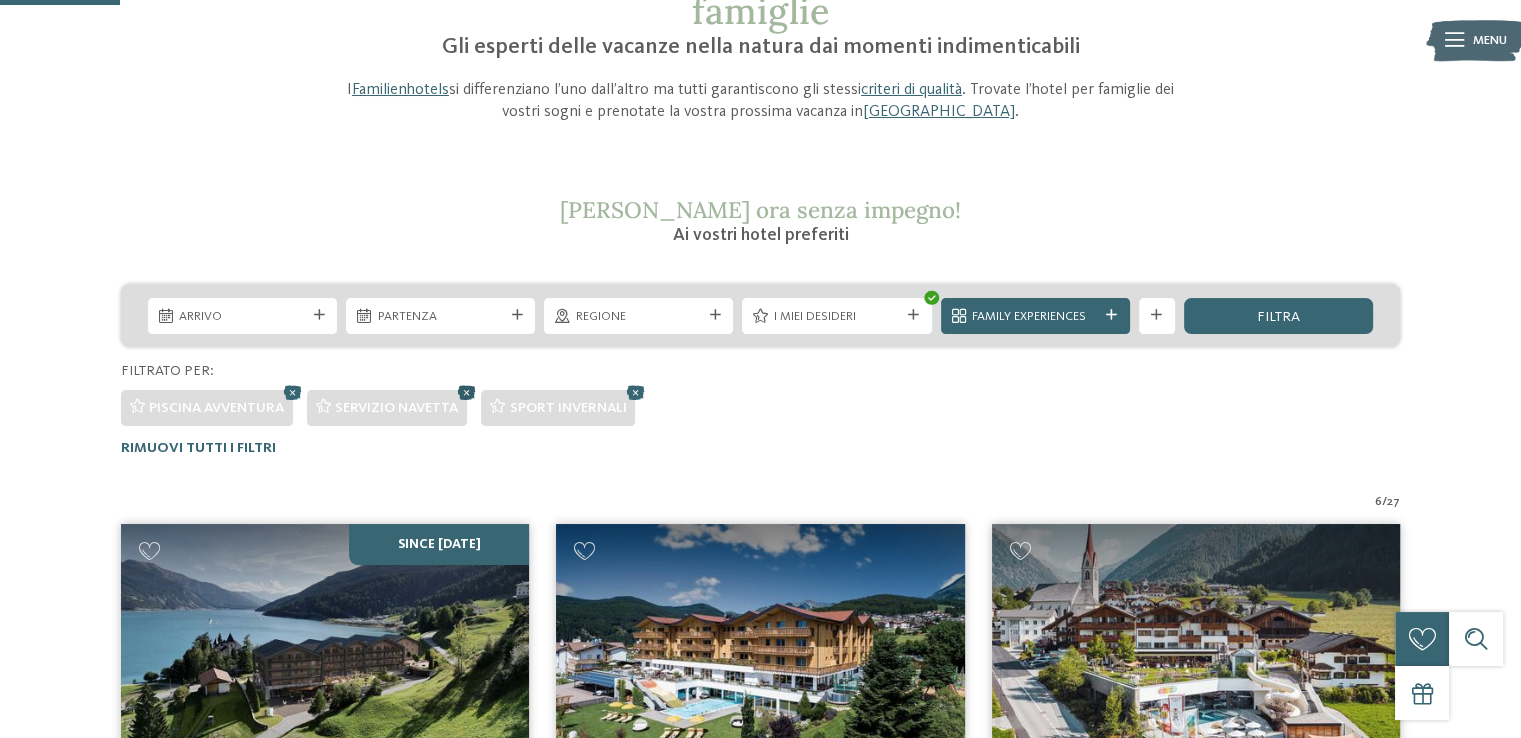 click at bounding box center (467, 392) 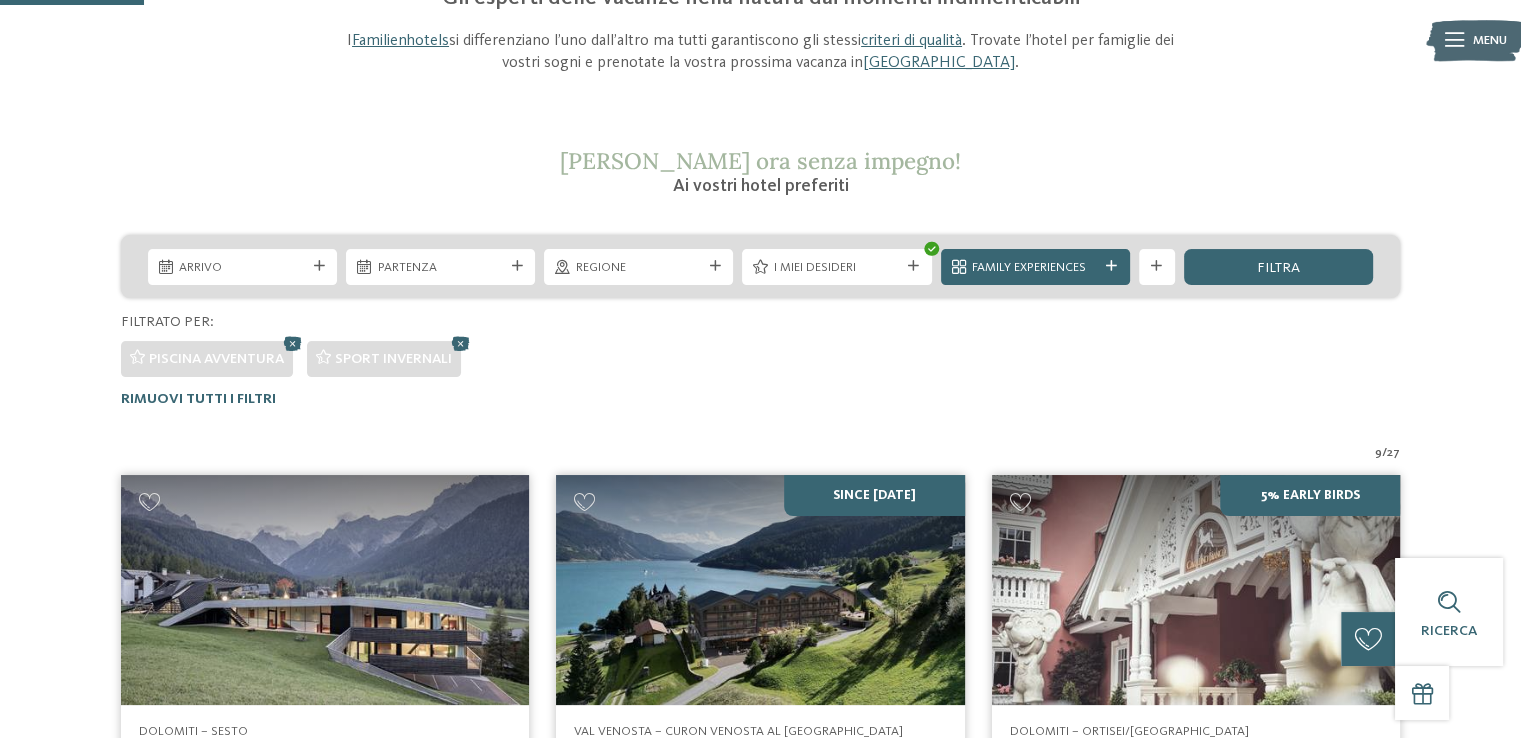 scroll, scrollTop: 179, scrollLeft: 0, axis: vertical 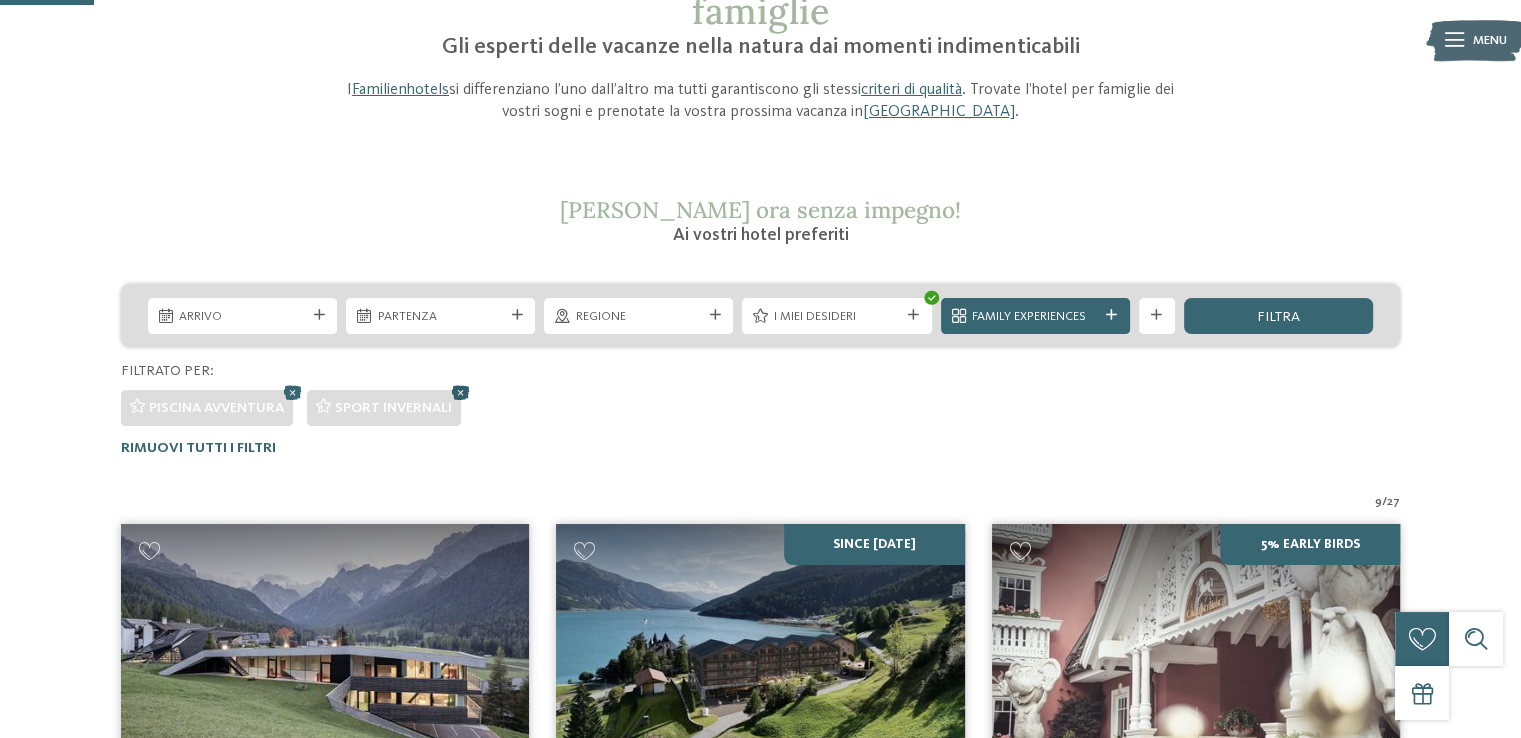 click at bounding box center (461, 392) 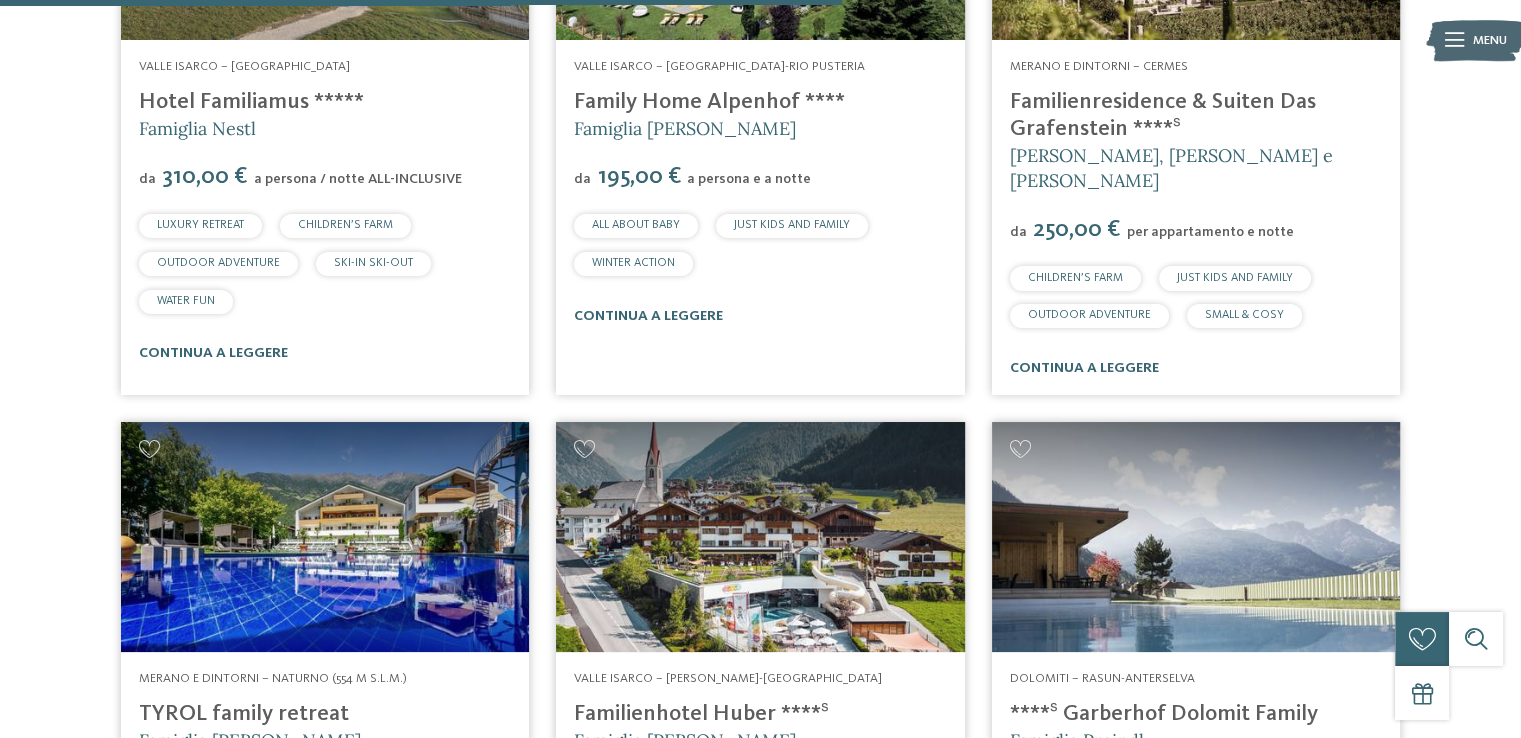 scroll, scrollTop: 1279, scrollLeft: 0, axis: vertical 